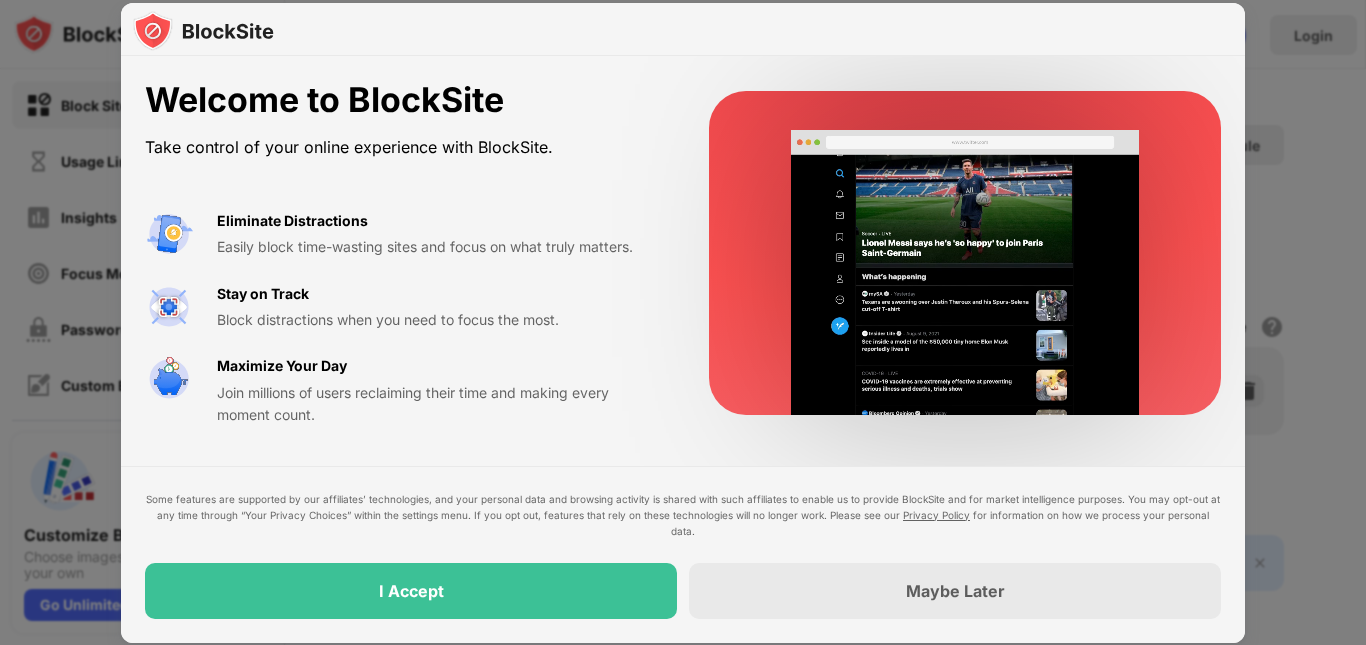 scroll, scrollTop: 0, scrollLeft: 0, axis: both 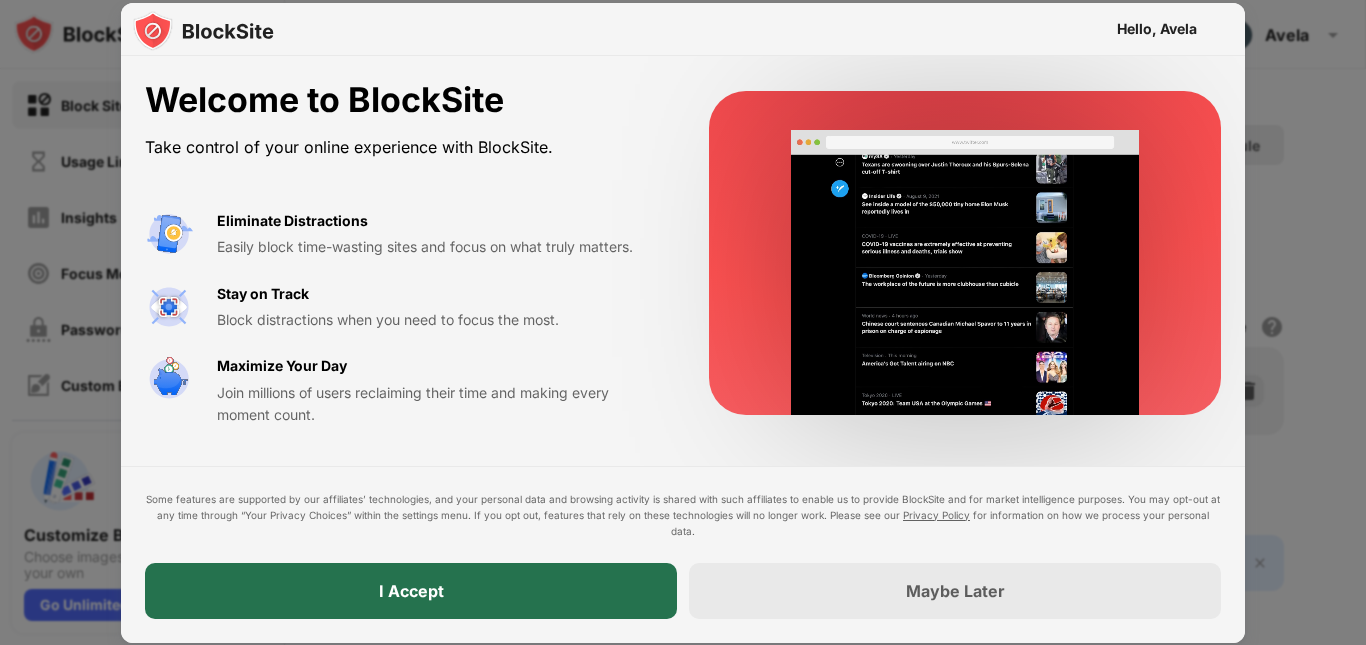 click on "I Accept" at bounding box center [411, 591] 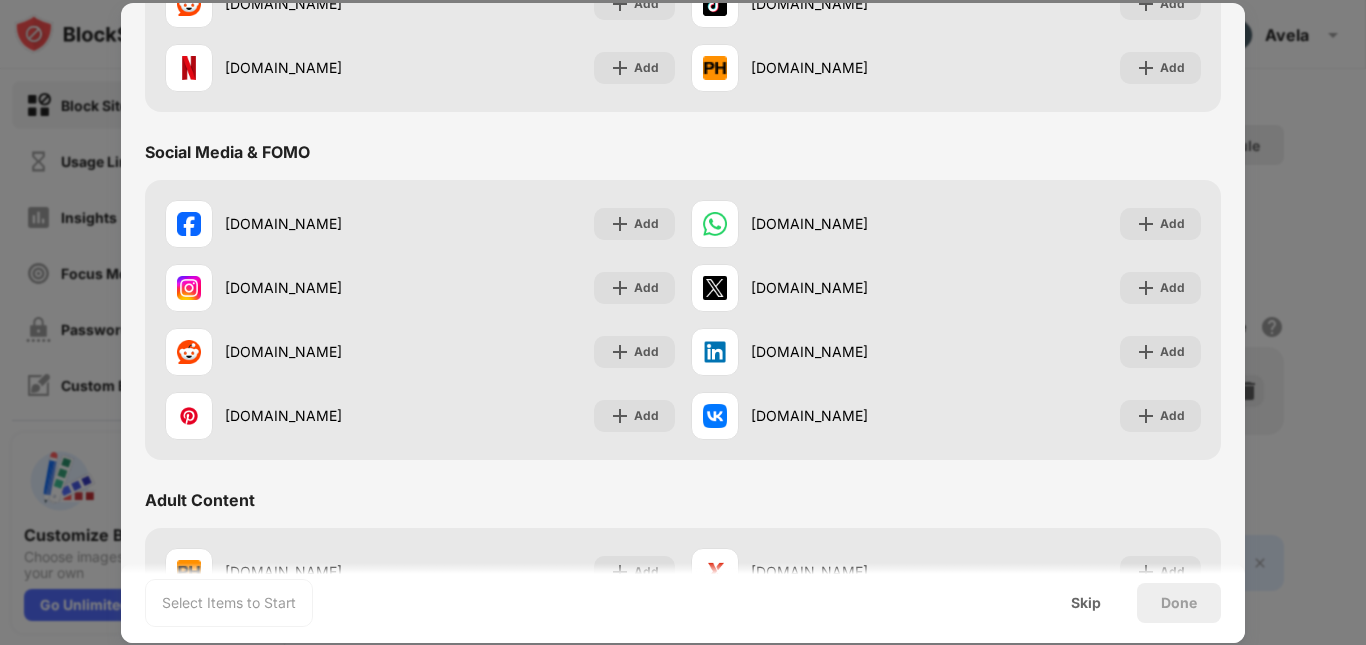 scroll, scrollTop: 441, scrollLeft: 0, axis: vertical 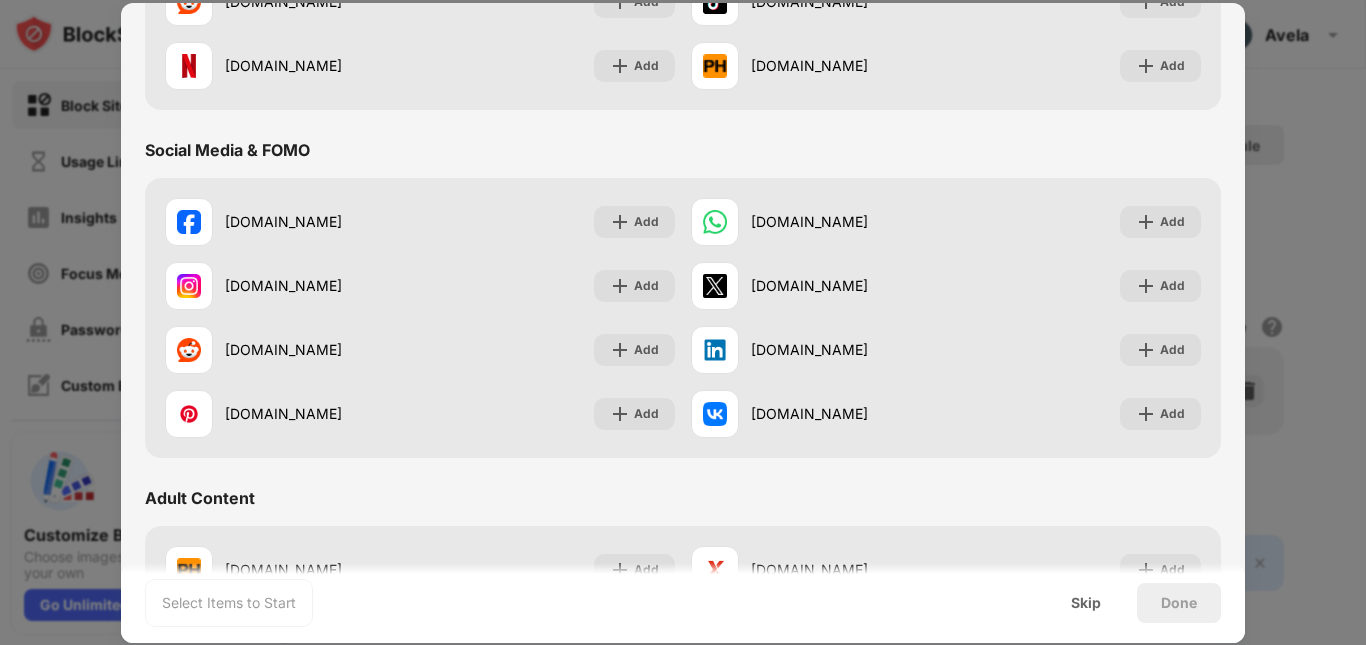 click on "Adult Content" at bounding box center [683, 498] 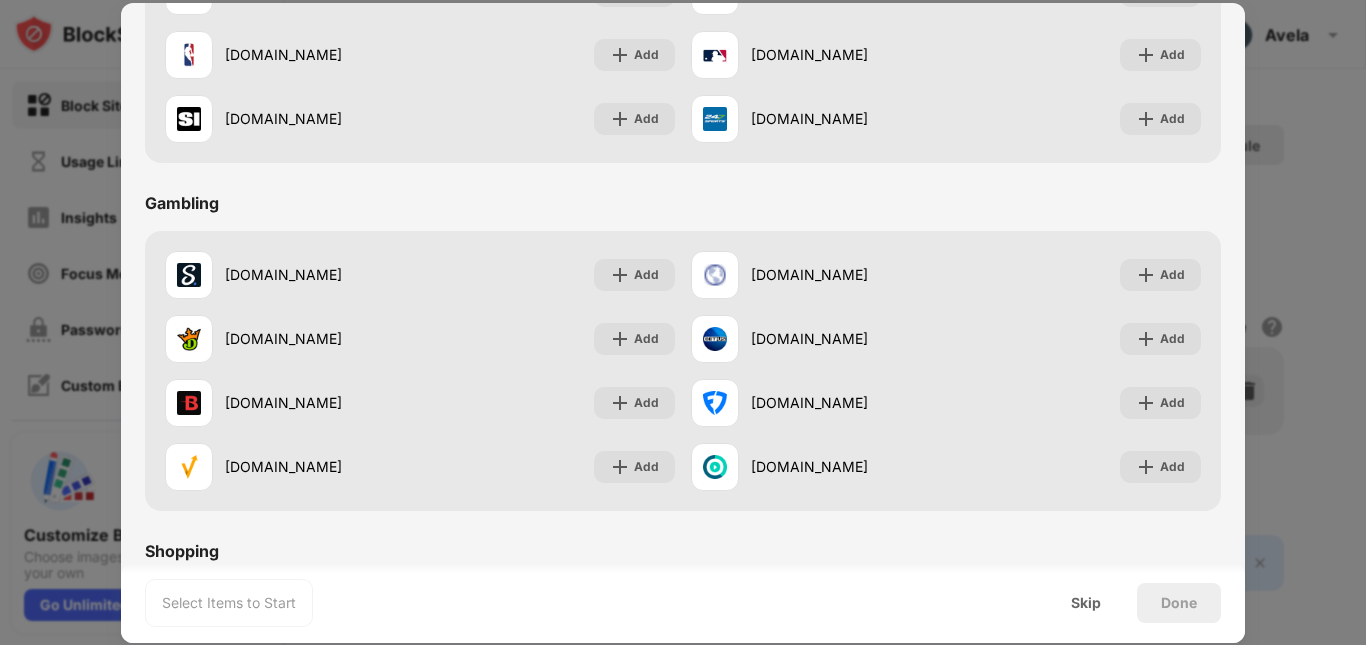 scroll, scrollTop: 1781, scrollLeft: 0, axis: vertical 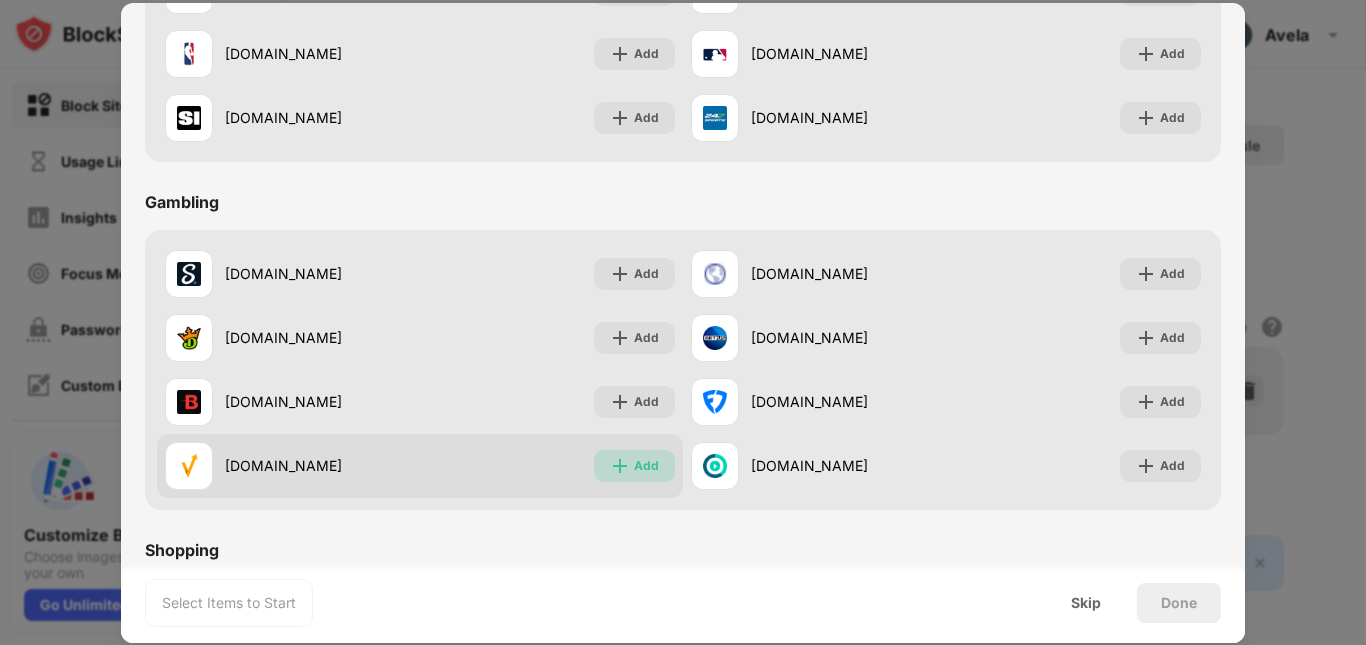 click on "Add" at bounding box center (634, 466) 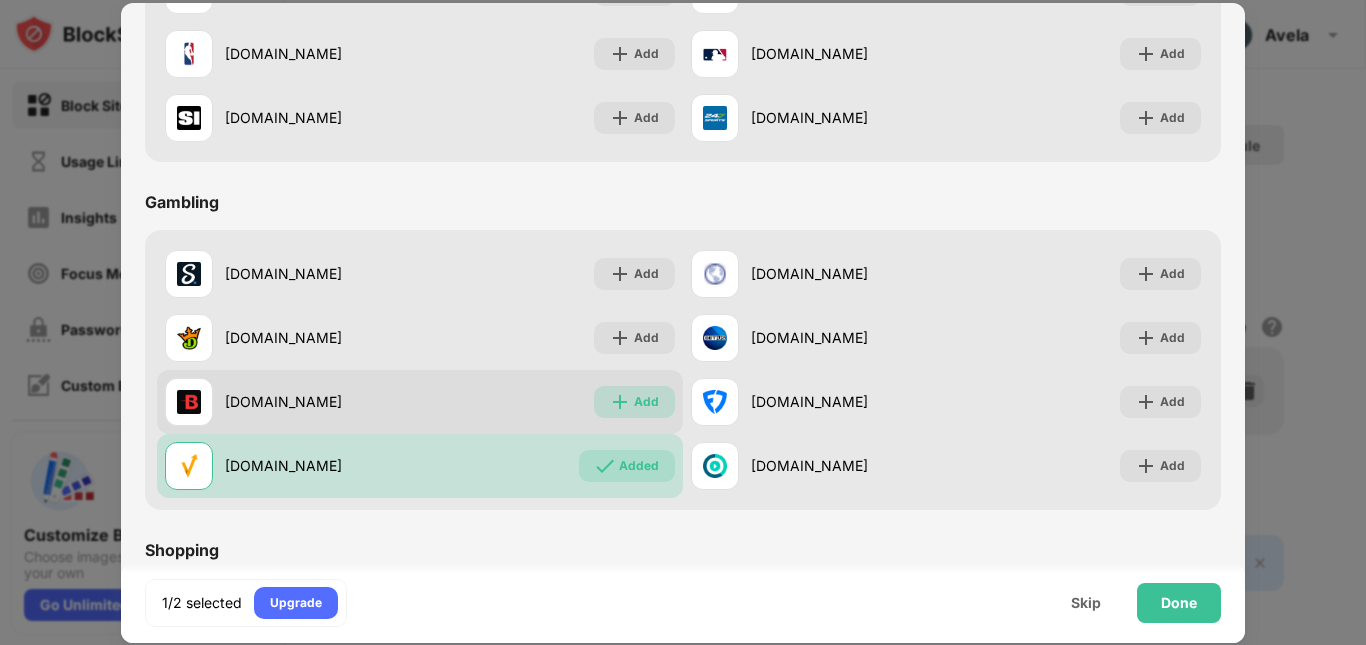 click on "Add" at bounding box center [646, 402] 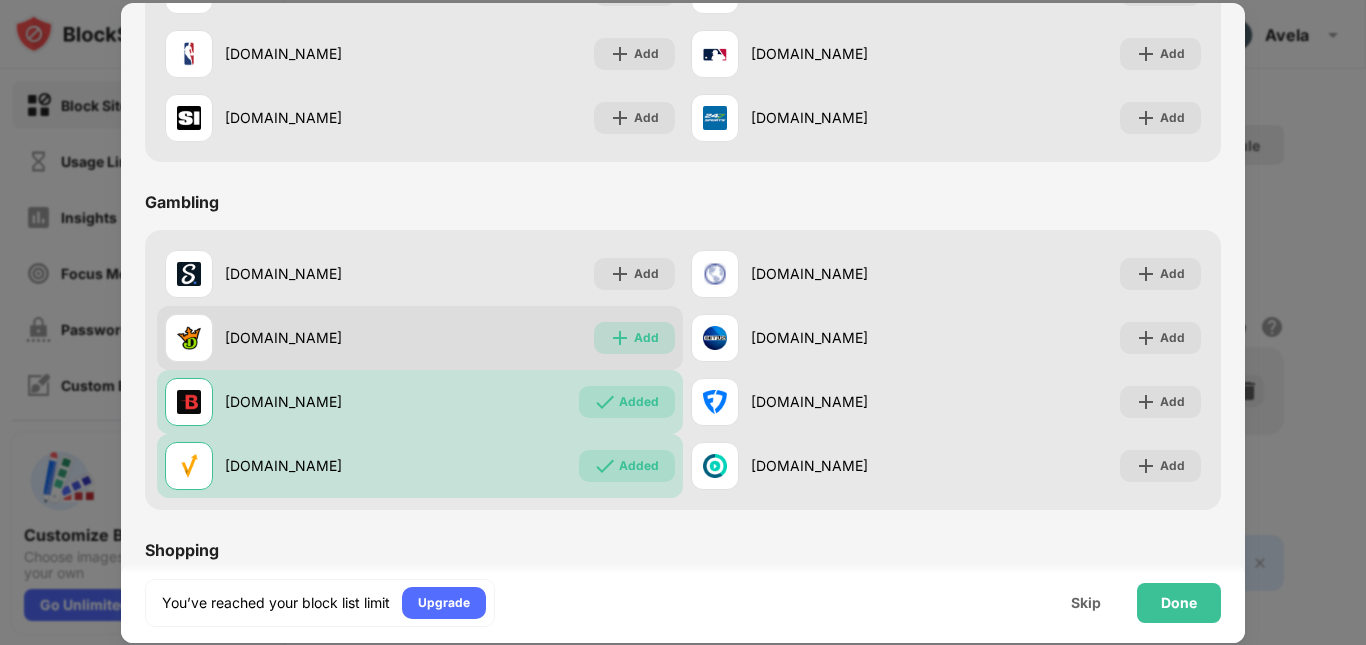 click on "Add" at bounding box center [634, 338] 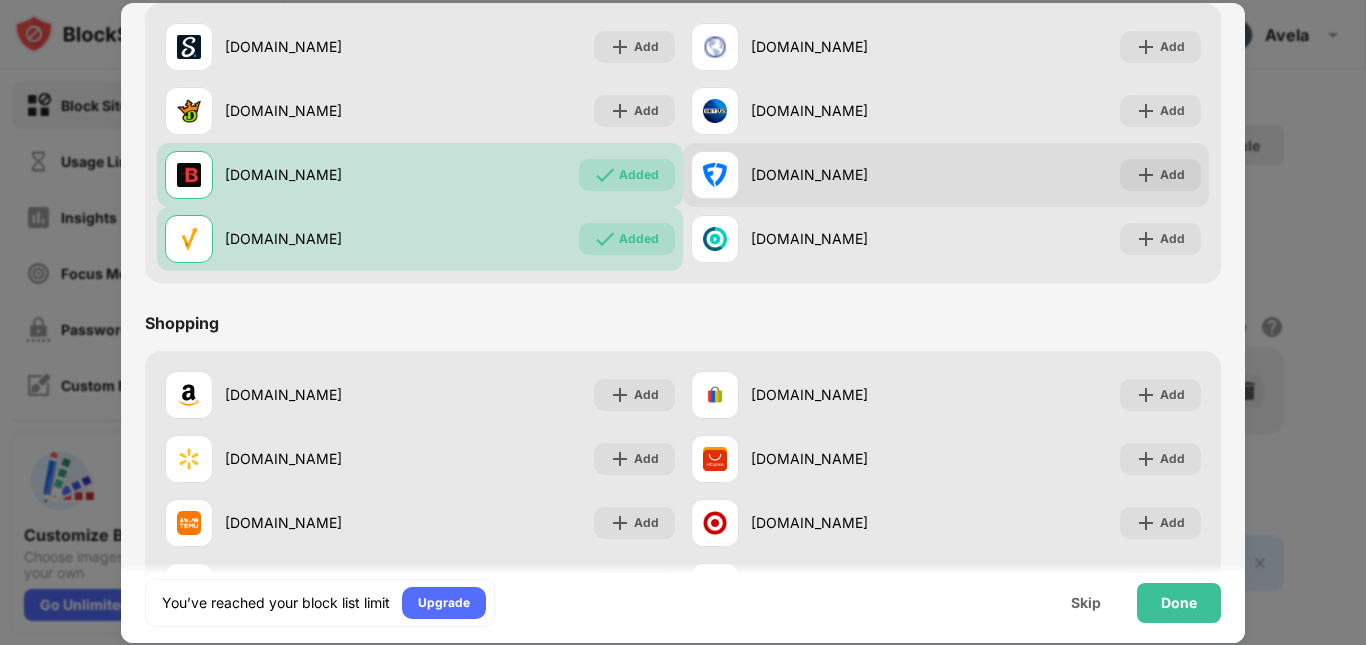 scroll, scrollTop: 2008, scrollLeft: 0, axis: vertical 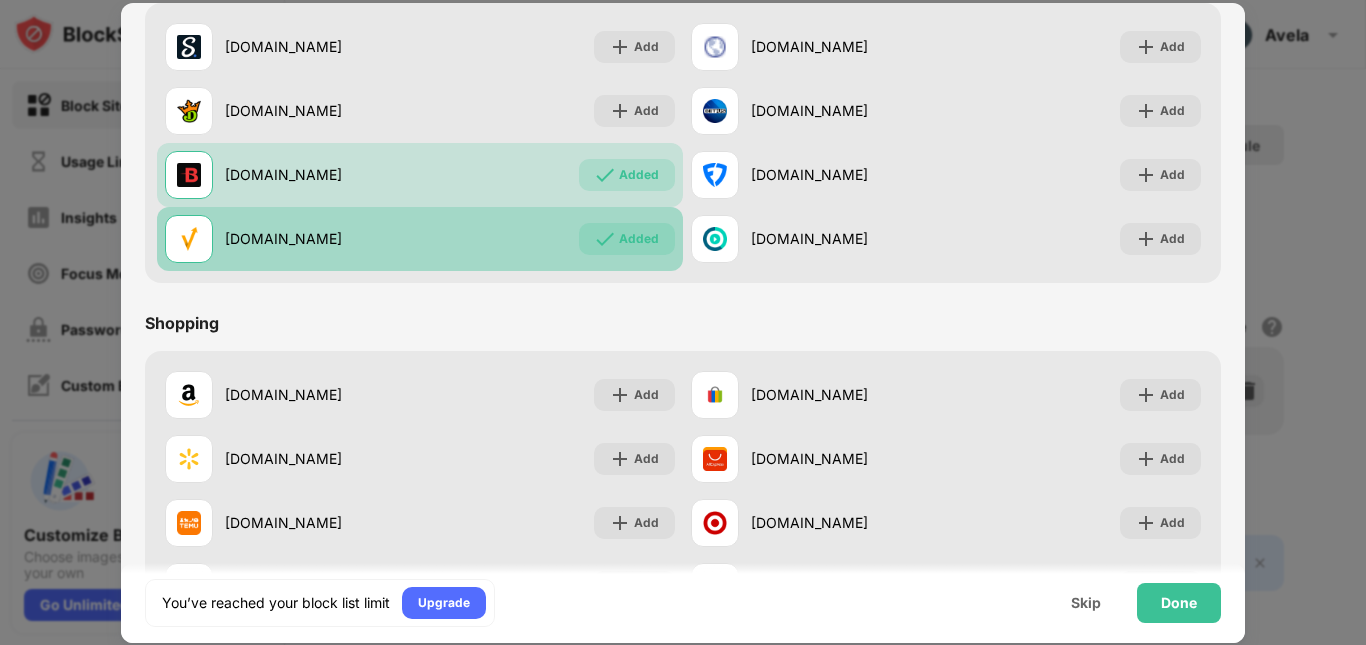 click at bounding box center [605, 239] 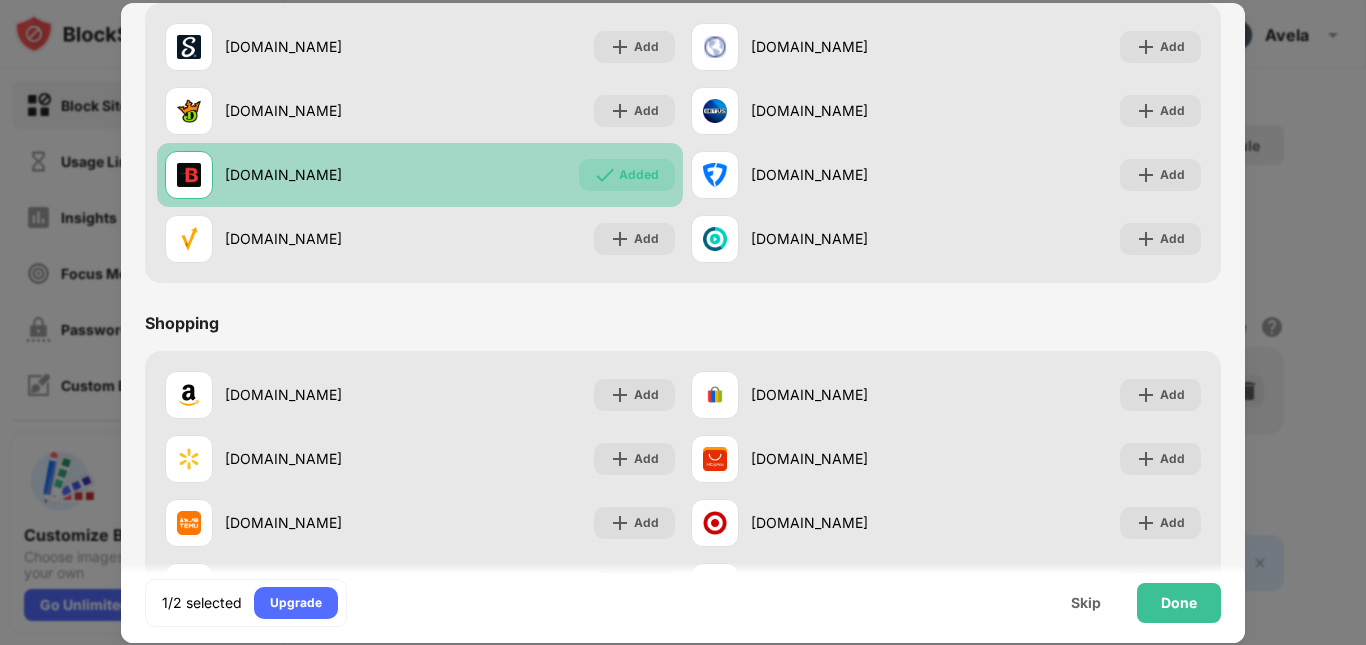 click on "Added" at bounding box center [627, 175] 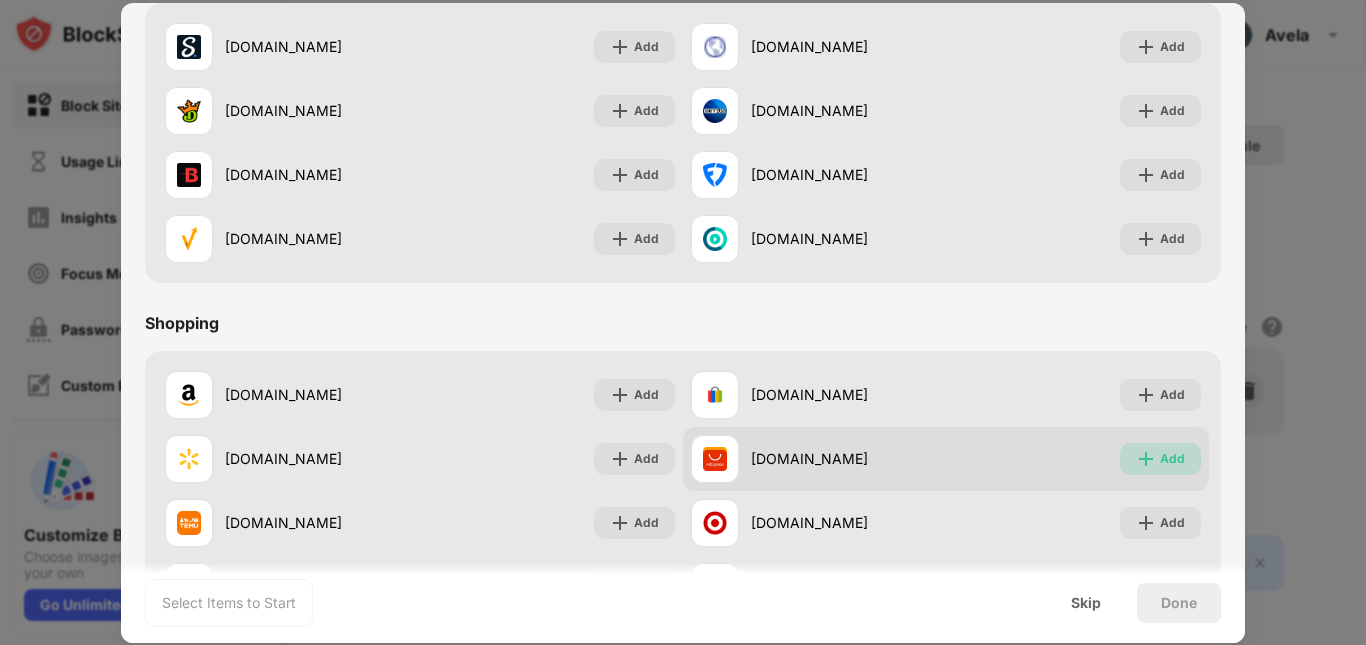 click at bounding box center [1146, 459] 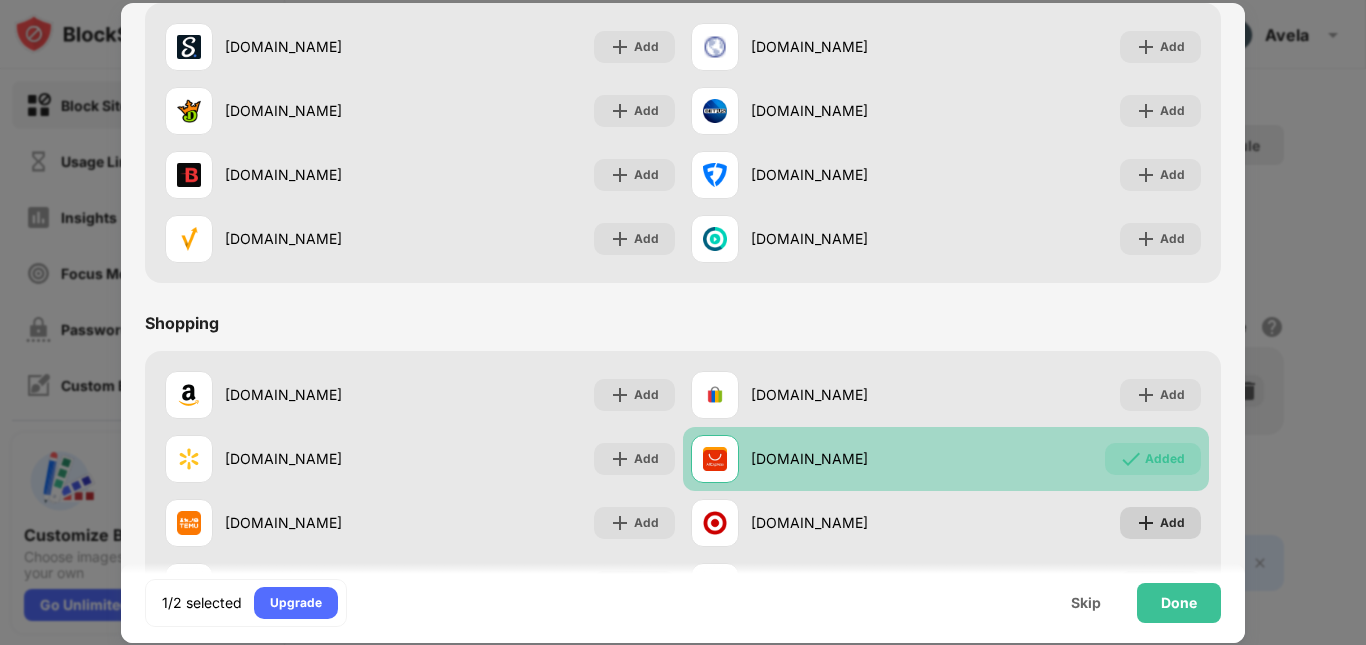 scroll, scrollTop: 2096, scrollLeft: 0, axis: vertical 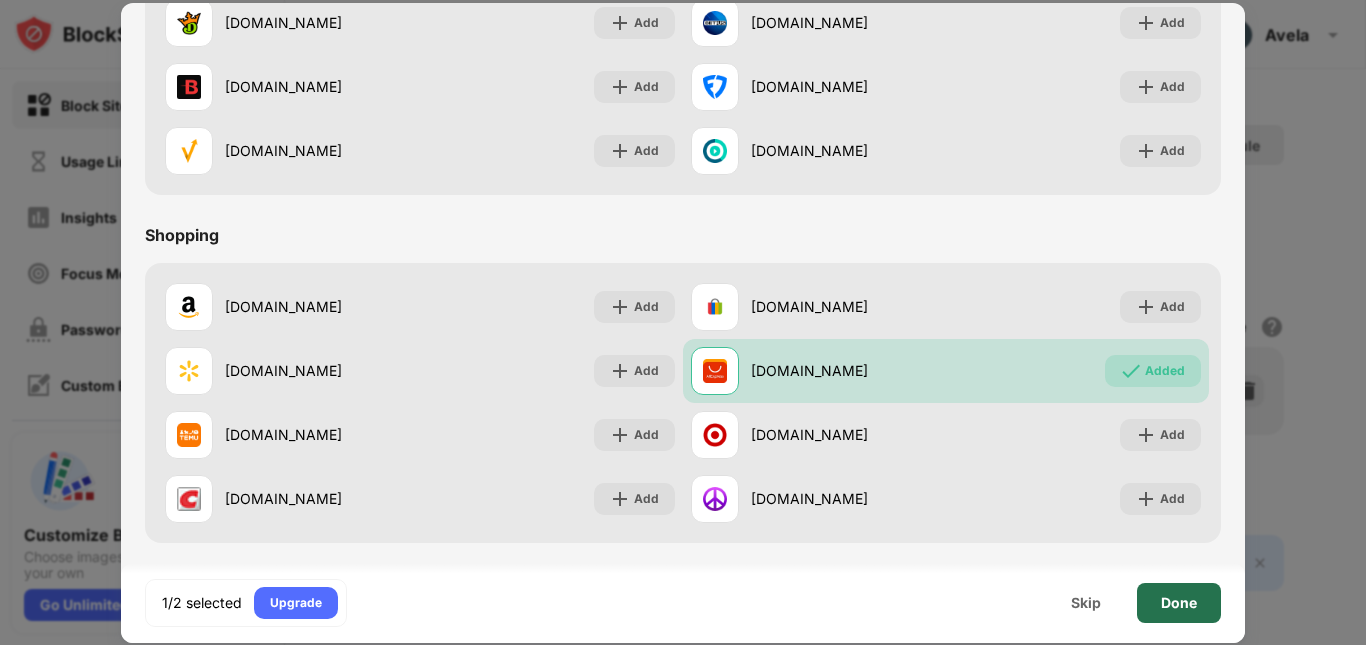 click on "Done" at bounding box center (1179, 603) 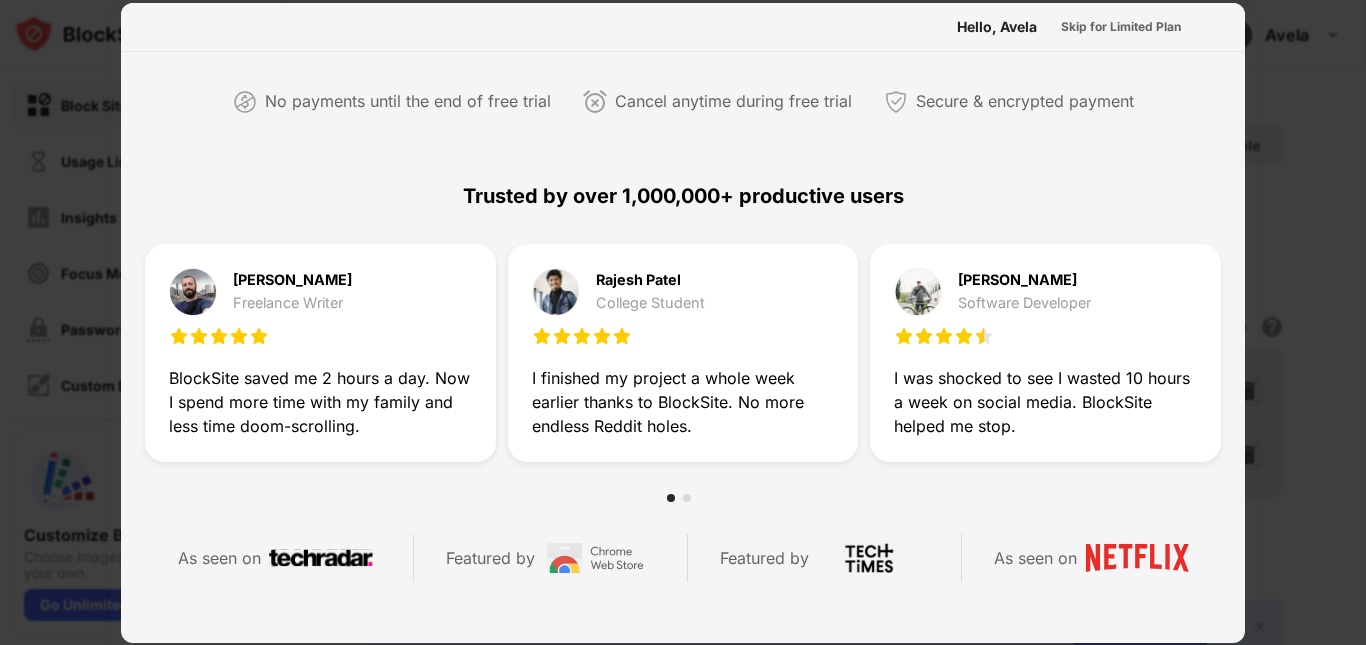 scroll, scrollTop: 0, scrollLeft: 0, axis: both 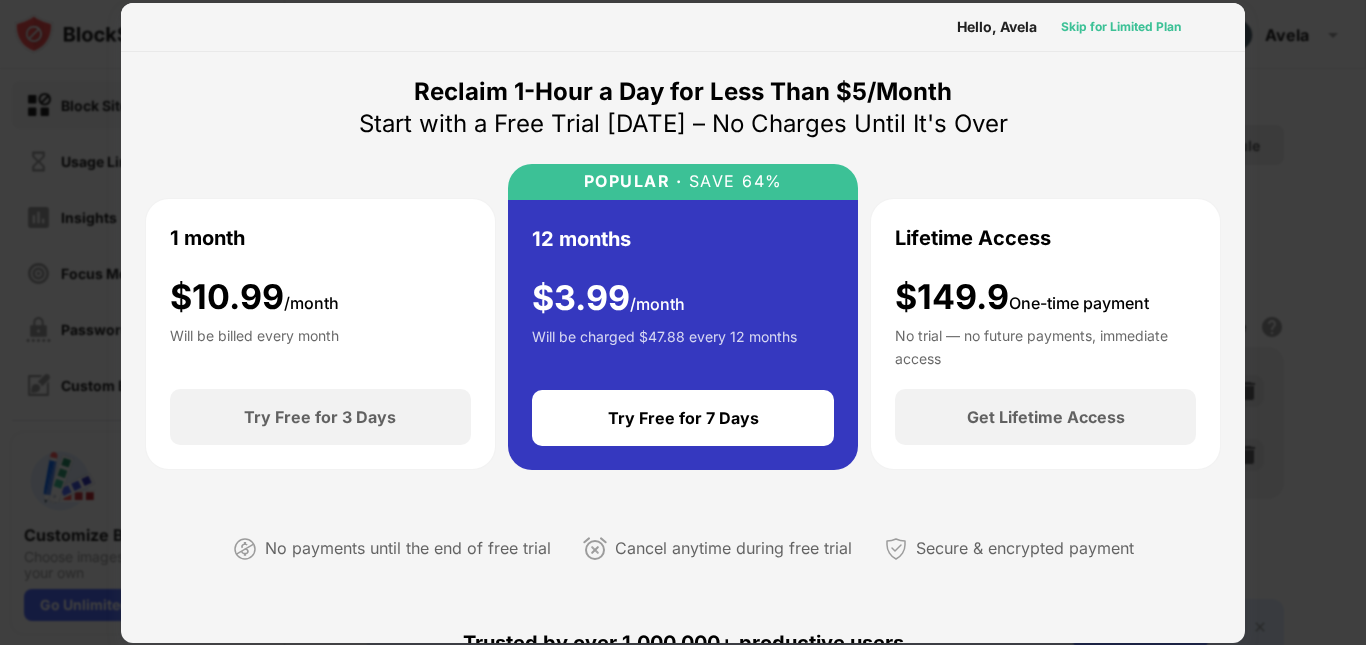 click on "Skip for Limited Plan" at bounding box center [1121, 27] 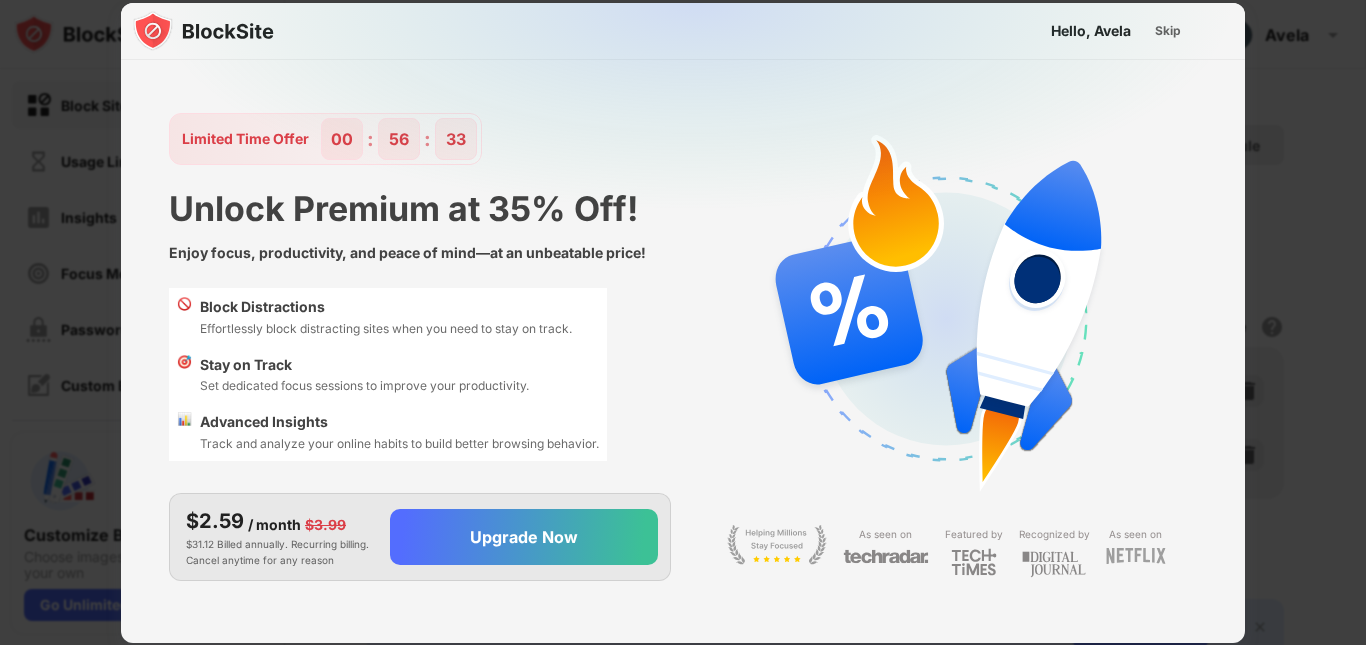 scroll, scrollTop: 48, scrollLeft: 0, axis: vertical 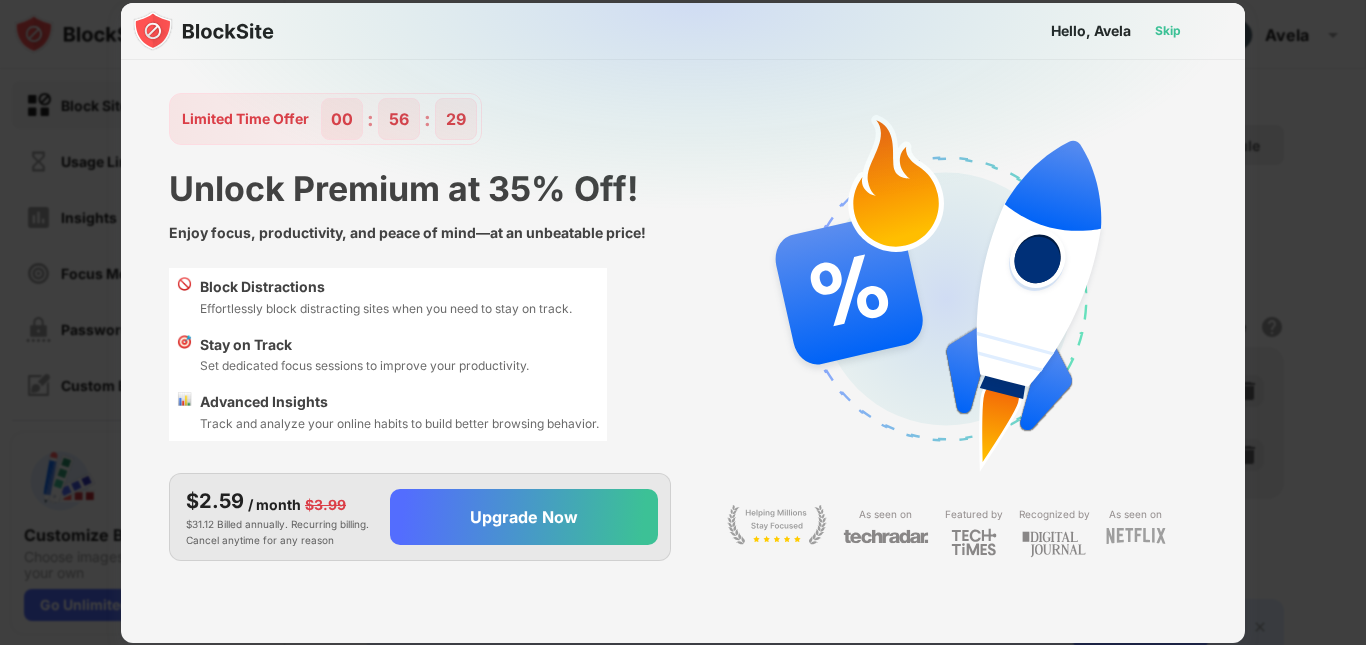 click on "Skip" at bounding box center [1168, 31] 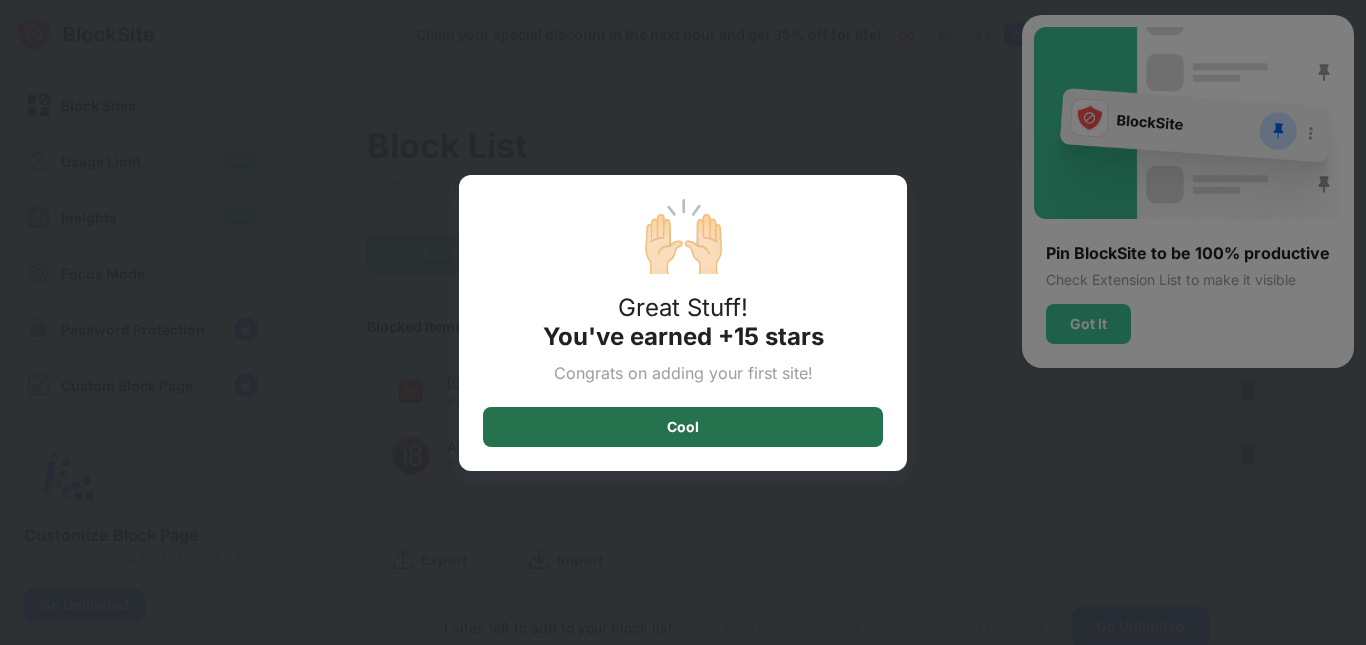 click on "Cool" at bounding box center (683, 427) 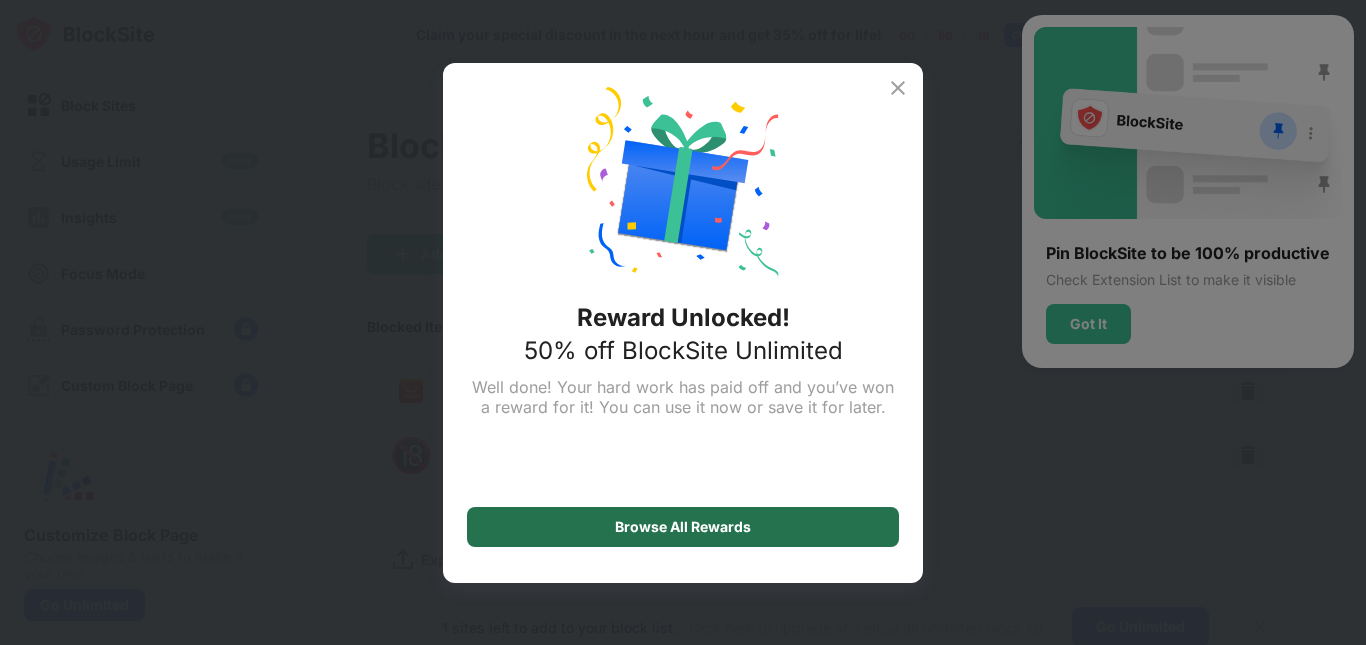 click on "Browse All Rewards" at bounding box center [683, 527] 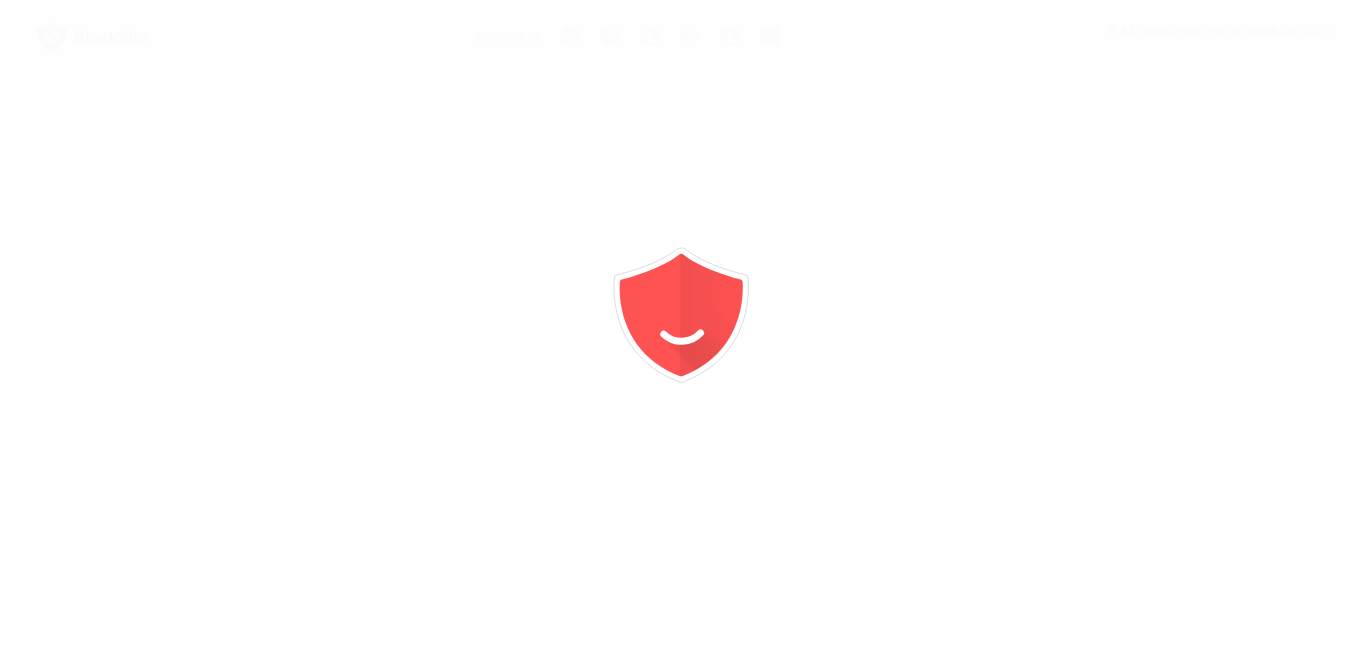scroll, scrollTop: 0, scrollLeft: 0, axis: both 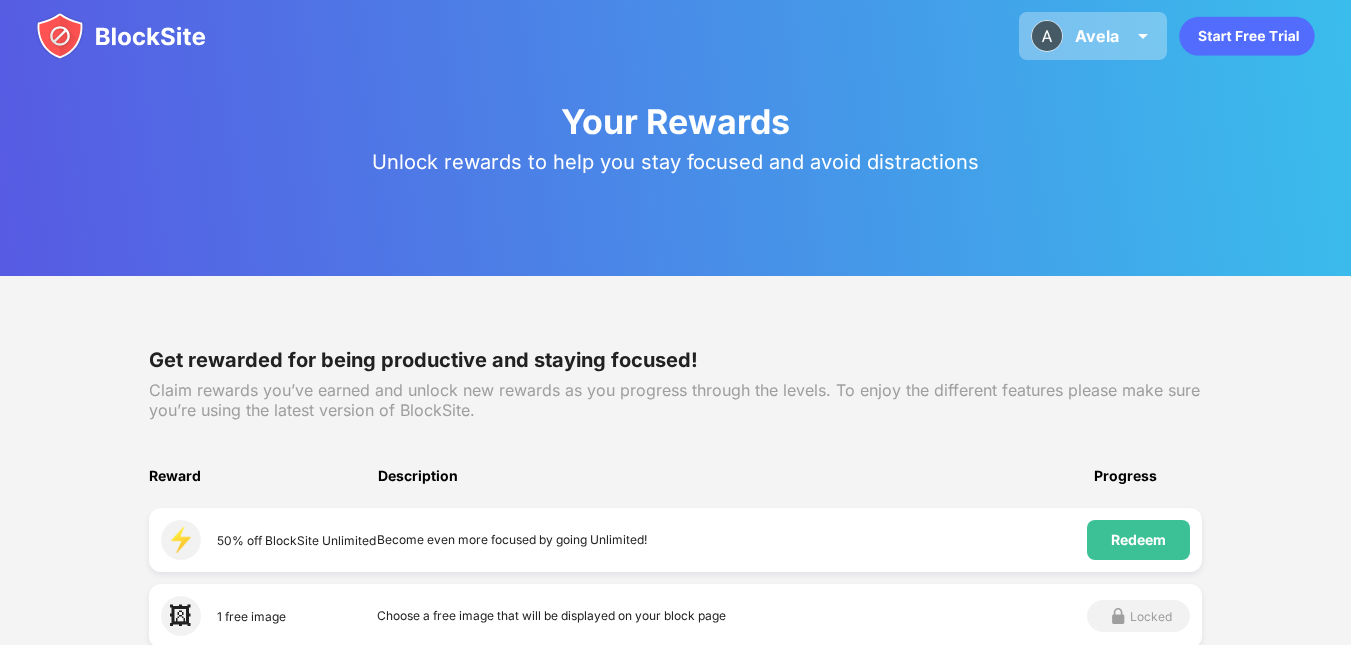 click at bounding box center [1047, 36] 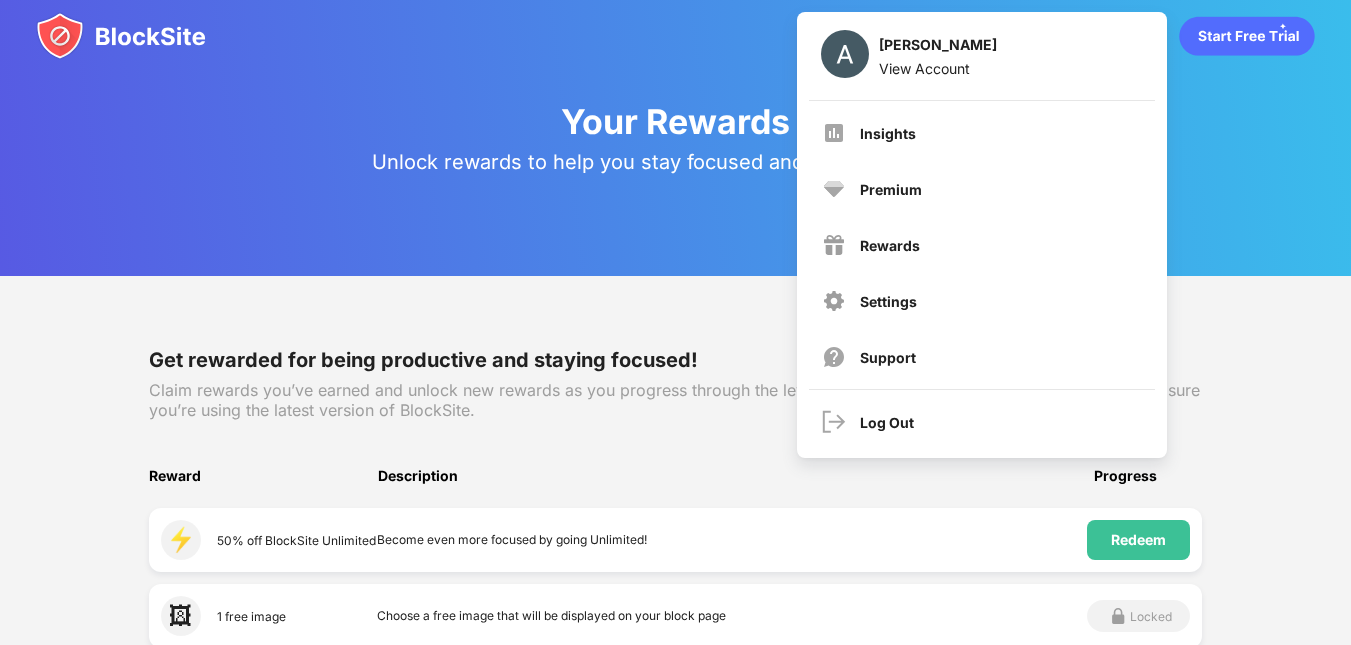 click on "Avela Luwaca View Account" at bounding box center [982, 56] 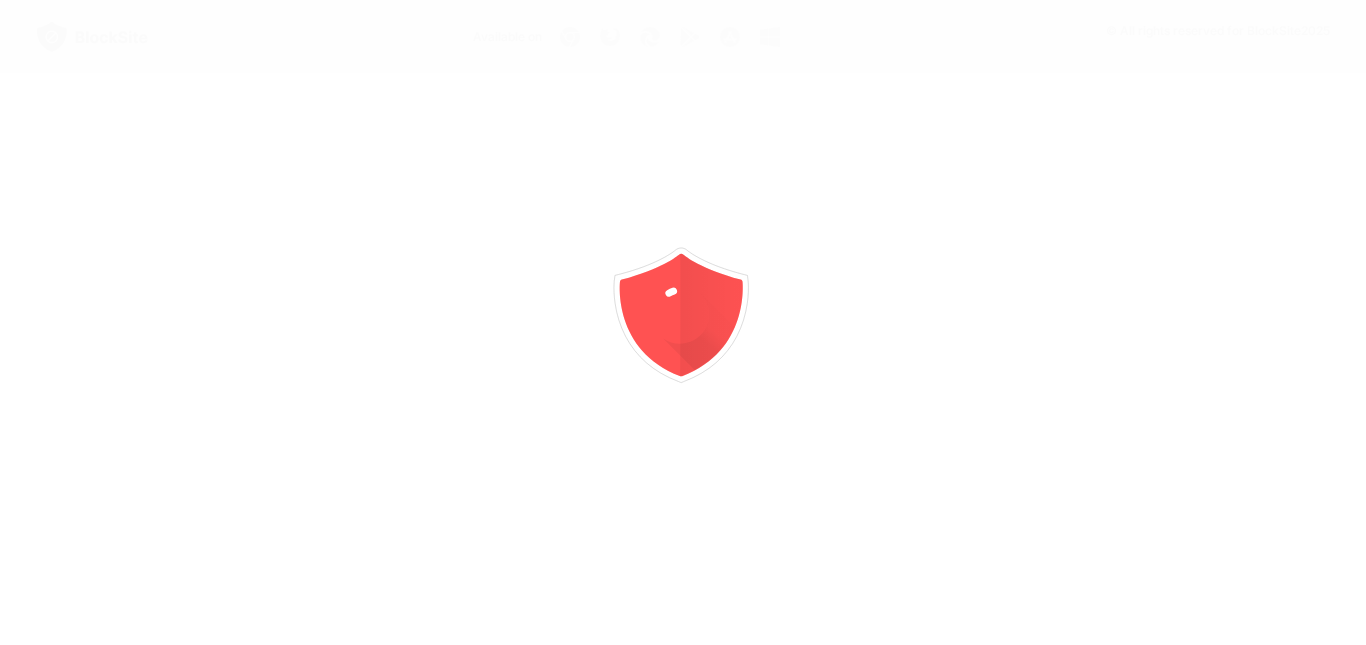 scroll, scrollTop: 0, scrollLeft: 0, axis: both 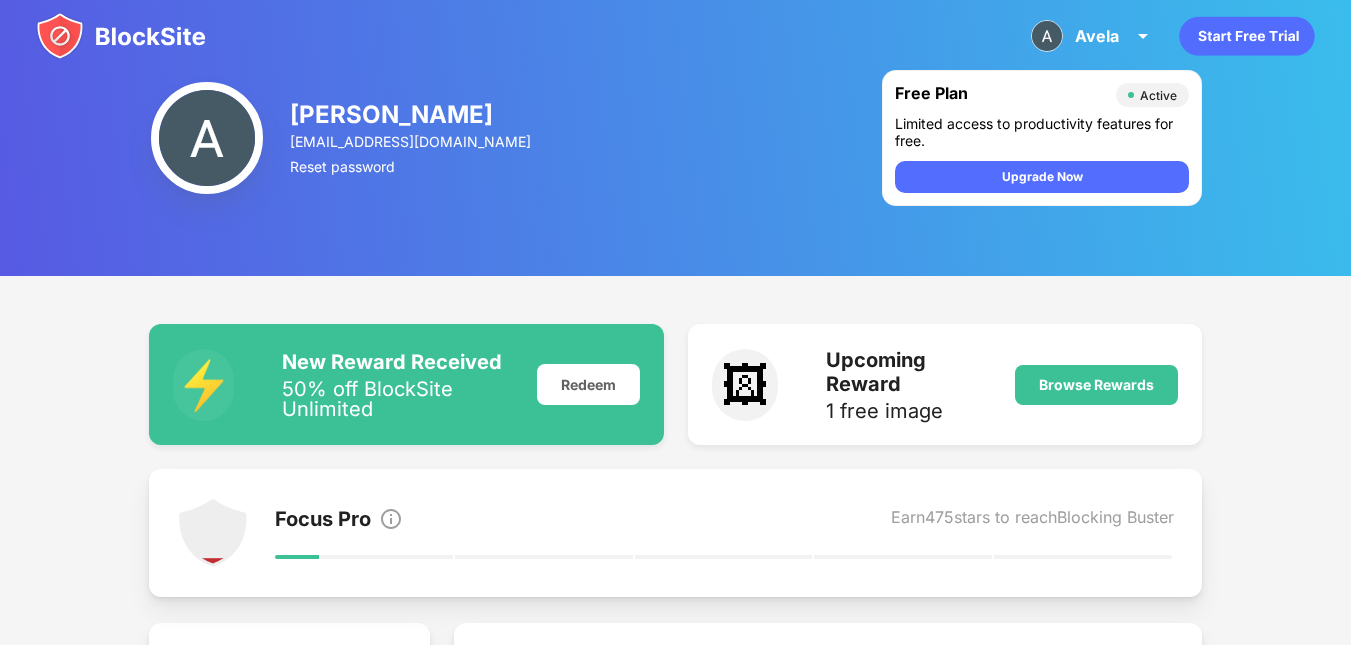 click on "[PERSON_NAME] Luwaca View Account Insights Premium Rewards Settings Support Log Out" at bounding box center (675, 36) 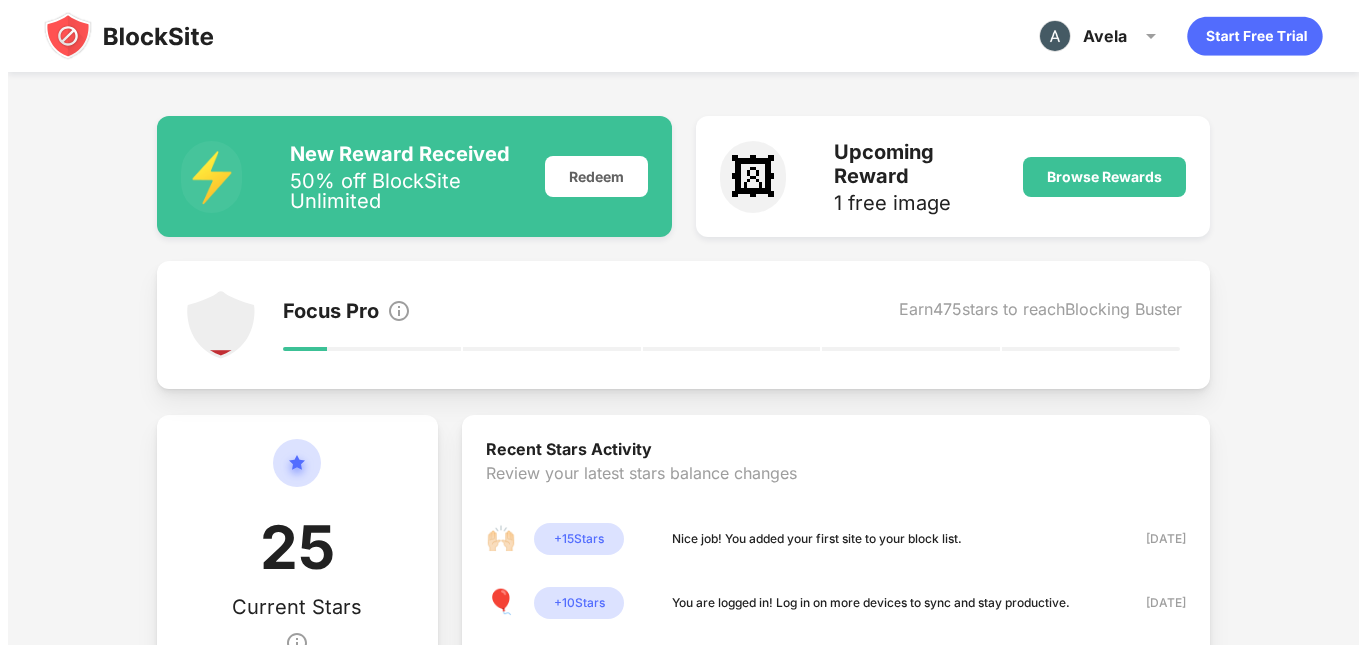 scroll, scrollTop: 0, scrollLeft: 0, axis: both 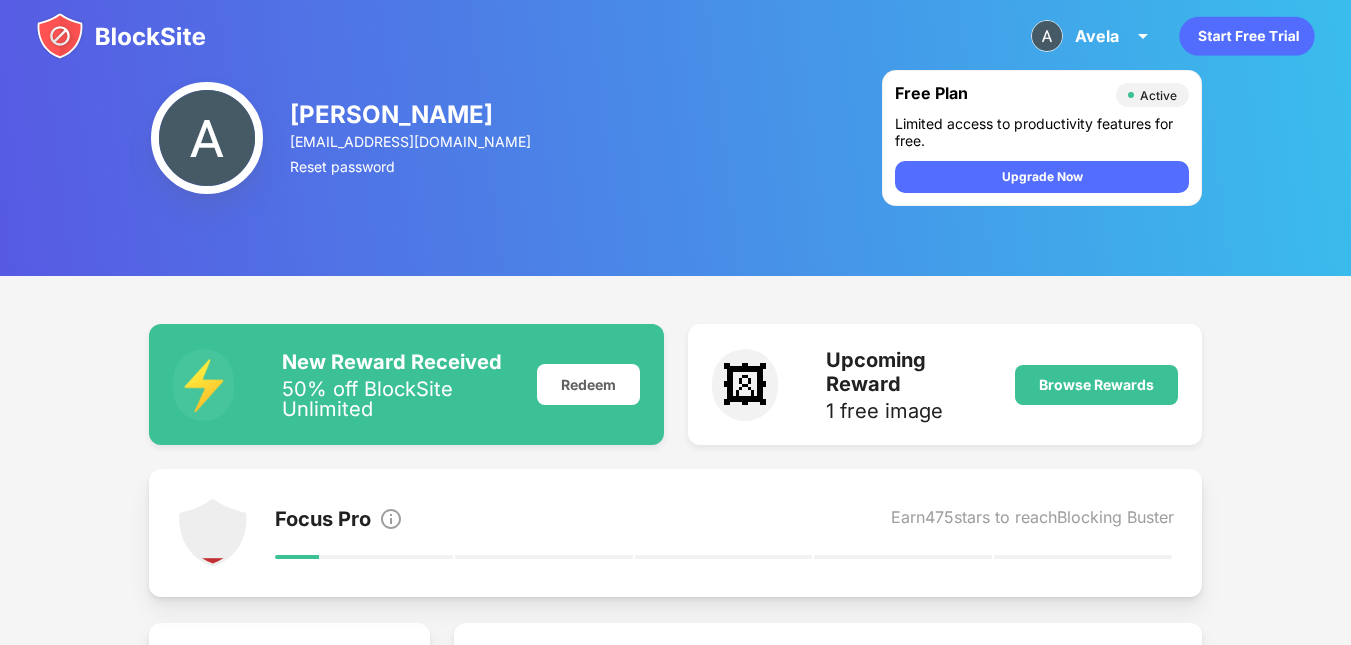 drag, startPoint x: 23, startPoint y: 0, endPoint x: 495, endPoint y: 172, distance: 502.36243 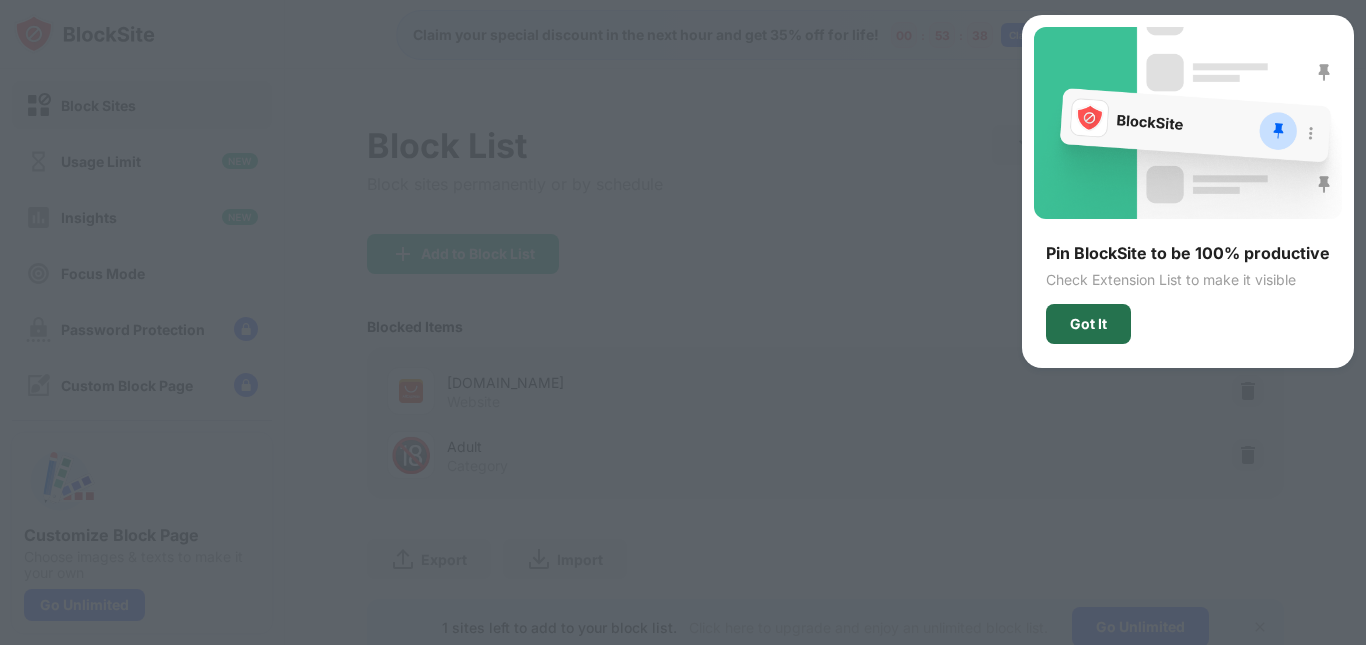 click on "Got It" at bounding box center [1088, 324] 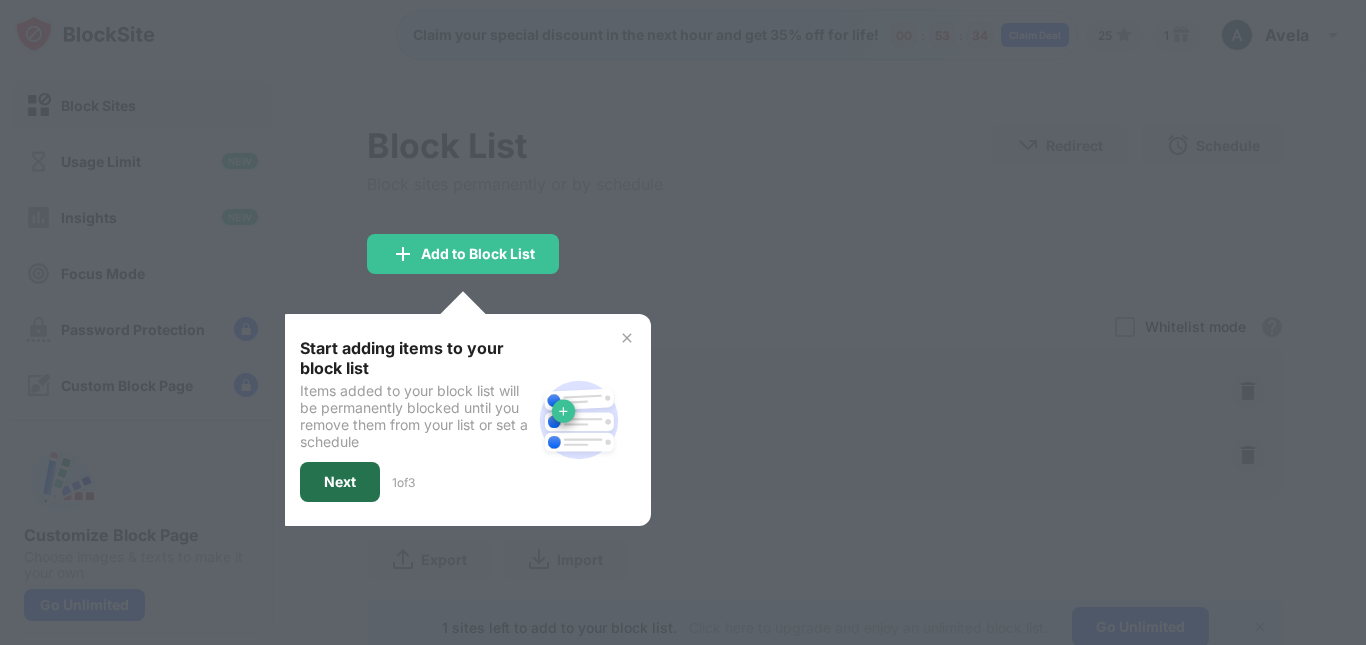 click on "Next" at bounding box center [340, 482] 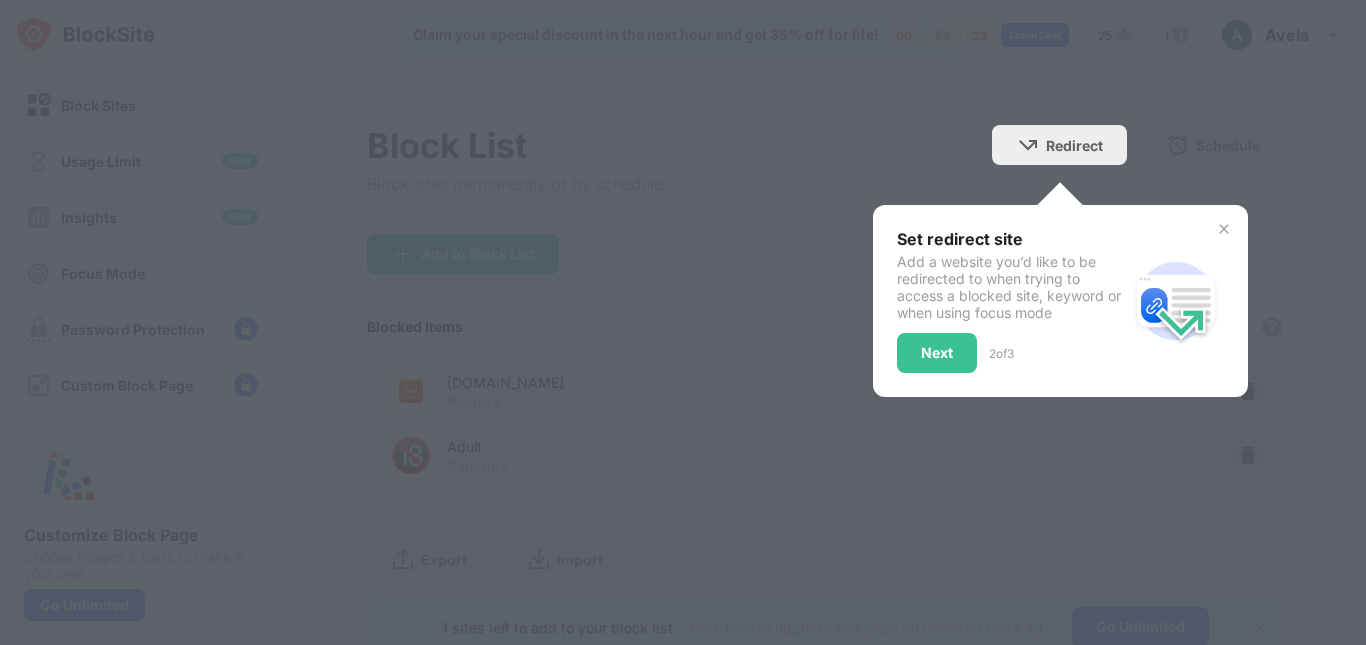 click on "Set redirect site Add a website you’d like to be redirected to when trying to access a blocked site, keyword or when using focus mode Next 2  of  3" at bounding box center (1060, 301) 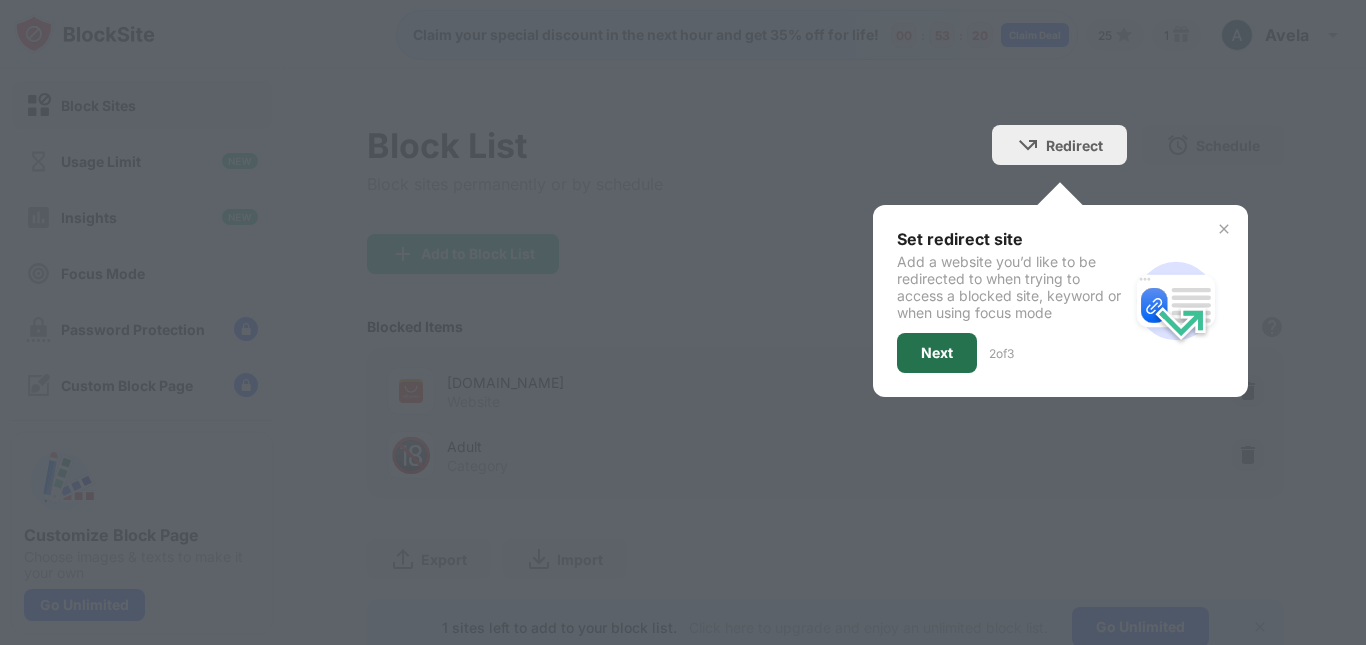 click on "Next" at bounding box center (937, 353) 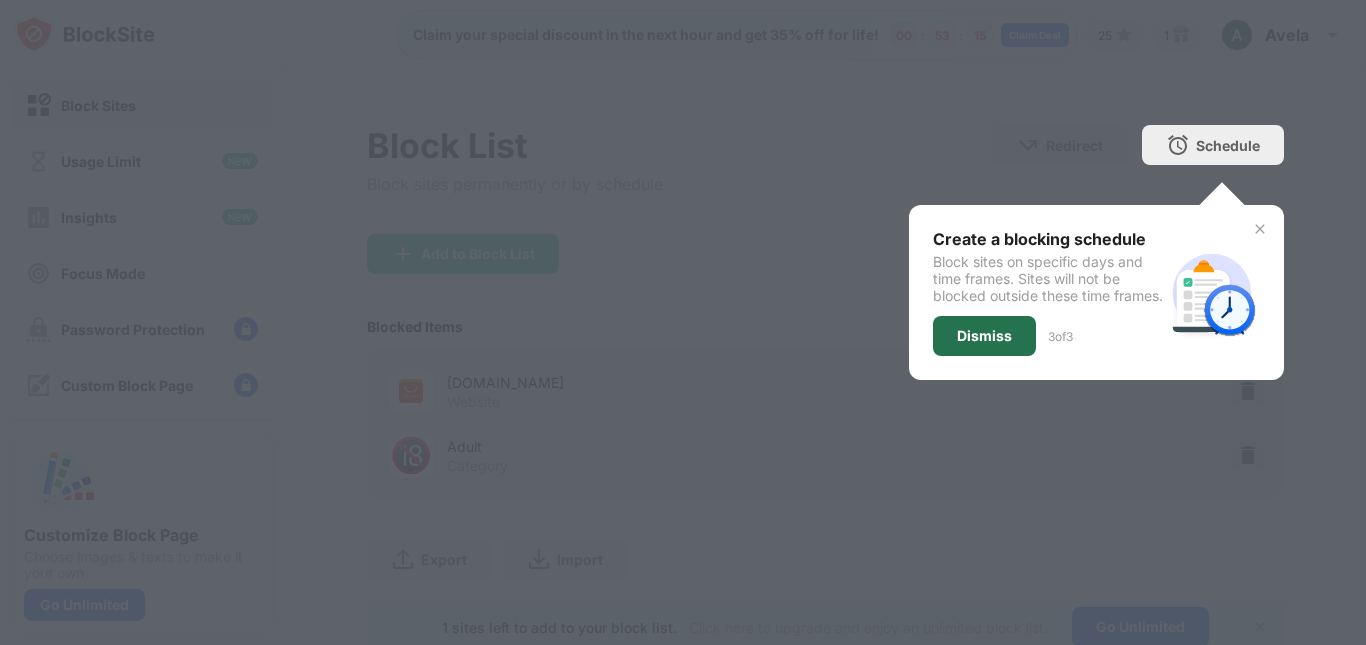click on "Dismiss" at bounding box center (984, 336) 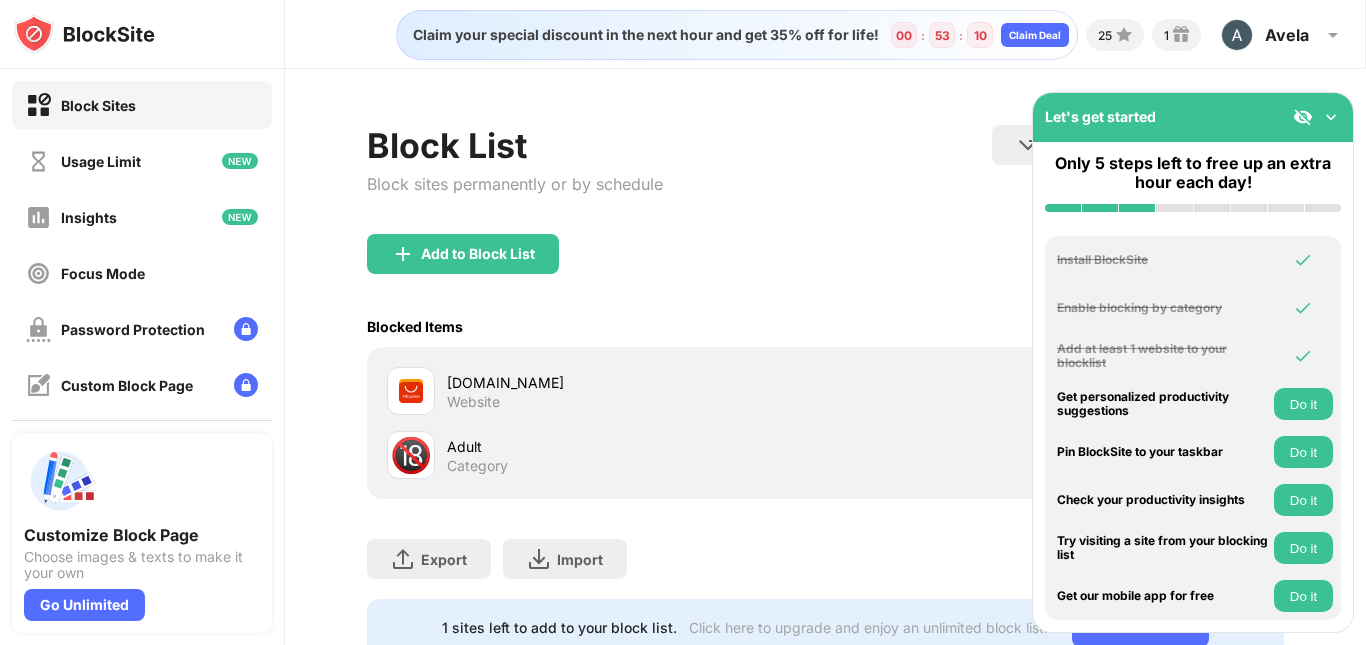 click on "🔞" at bounding box center [411, 455] 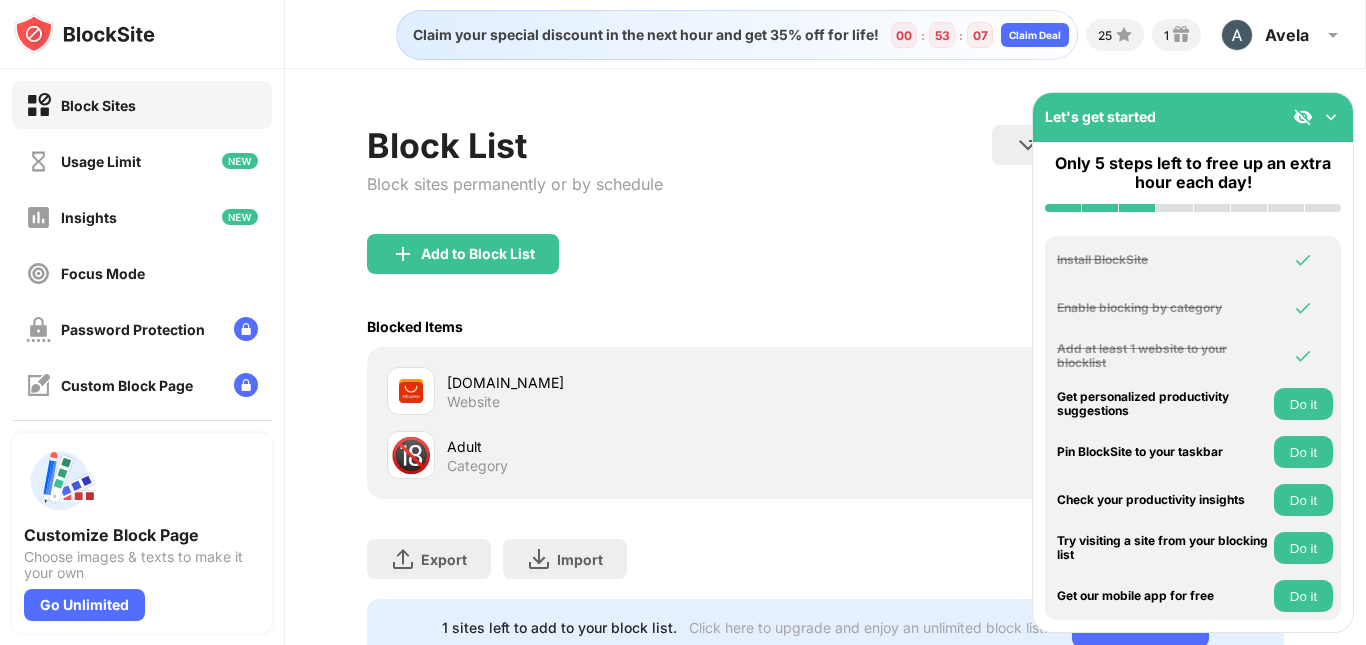 scroll, scrollTop: 81, scrollLeft: 0, axis: vertical 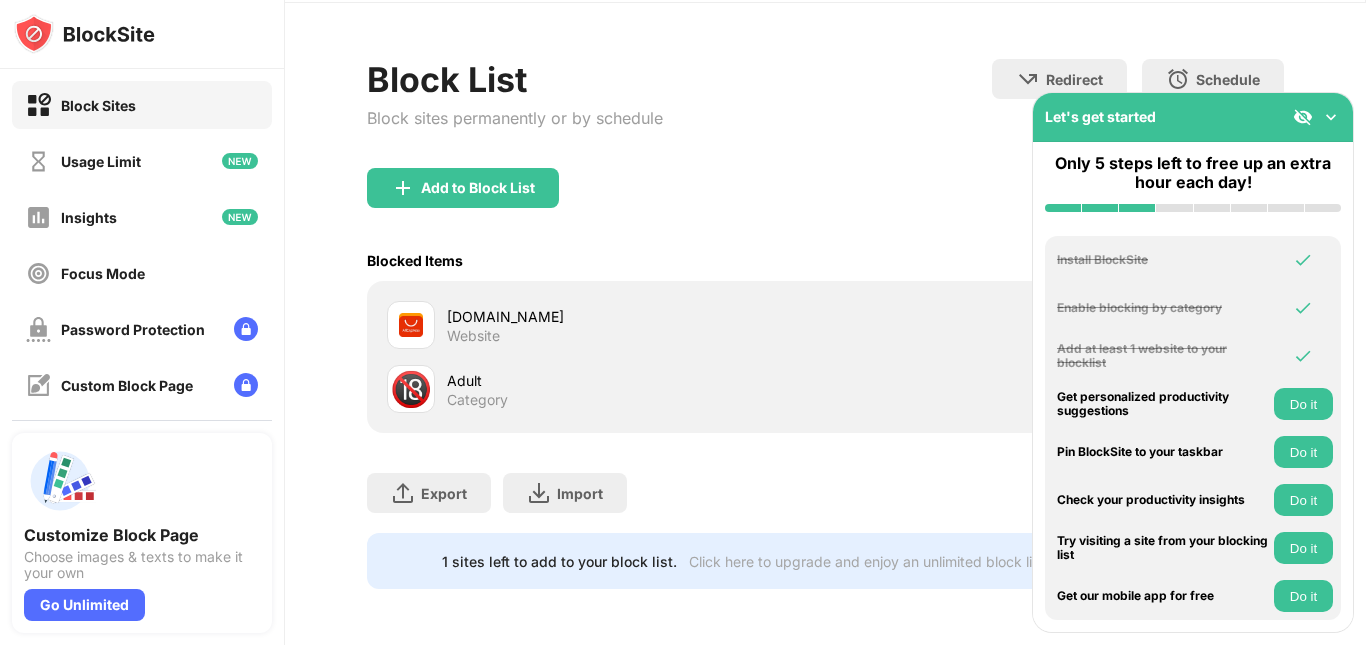 click at bounding box center [1303, 117] 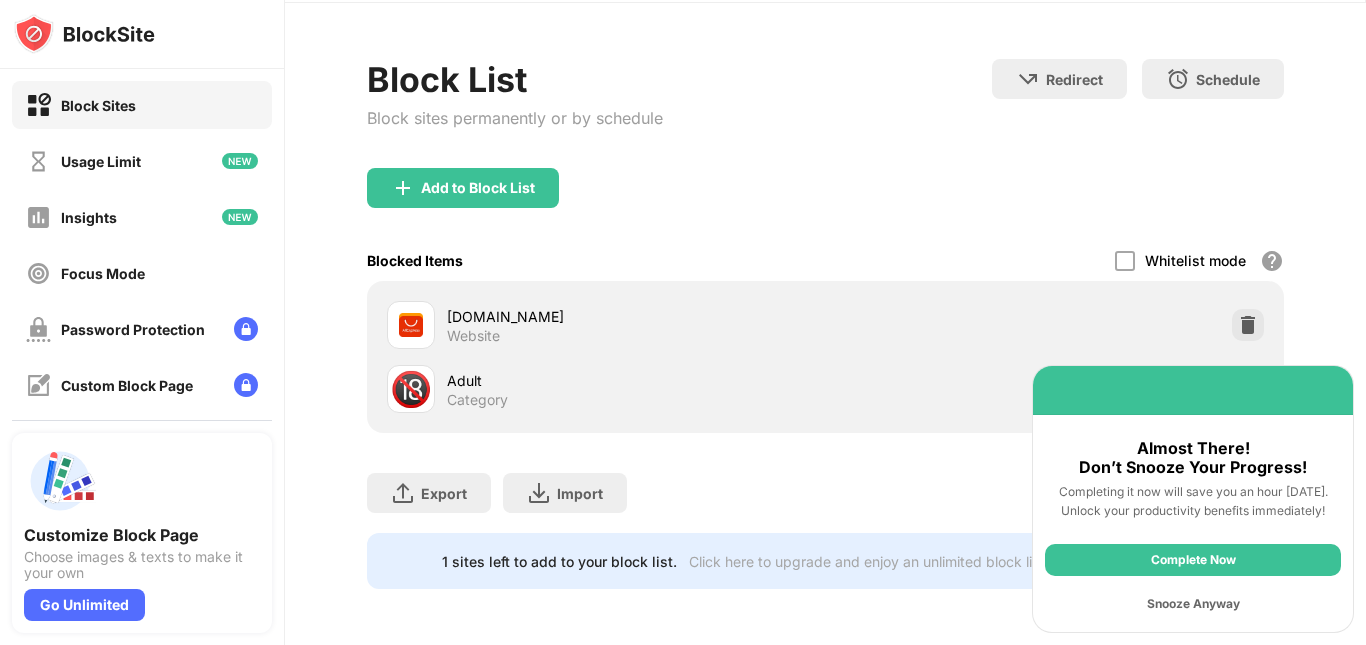 click on "Complete Now" at bounding box center [1193, 560] 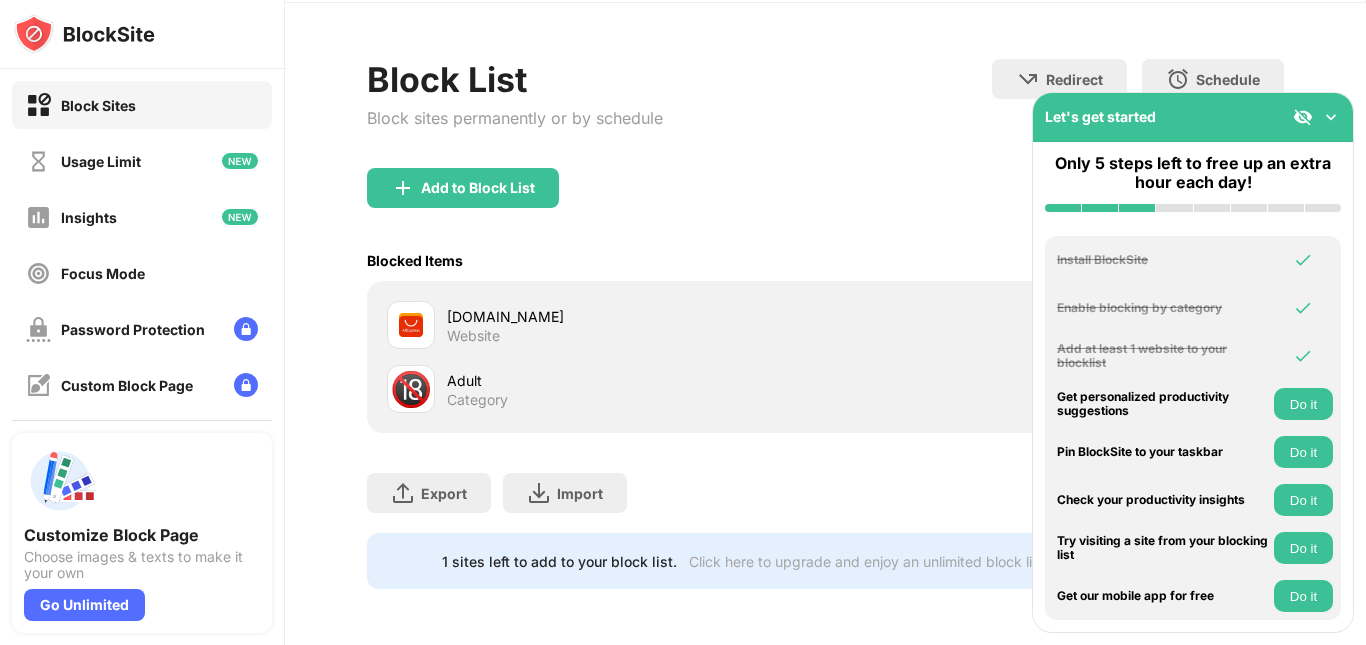 click at bounding box center [1331, 117] 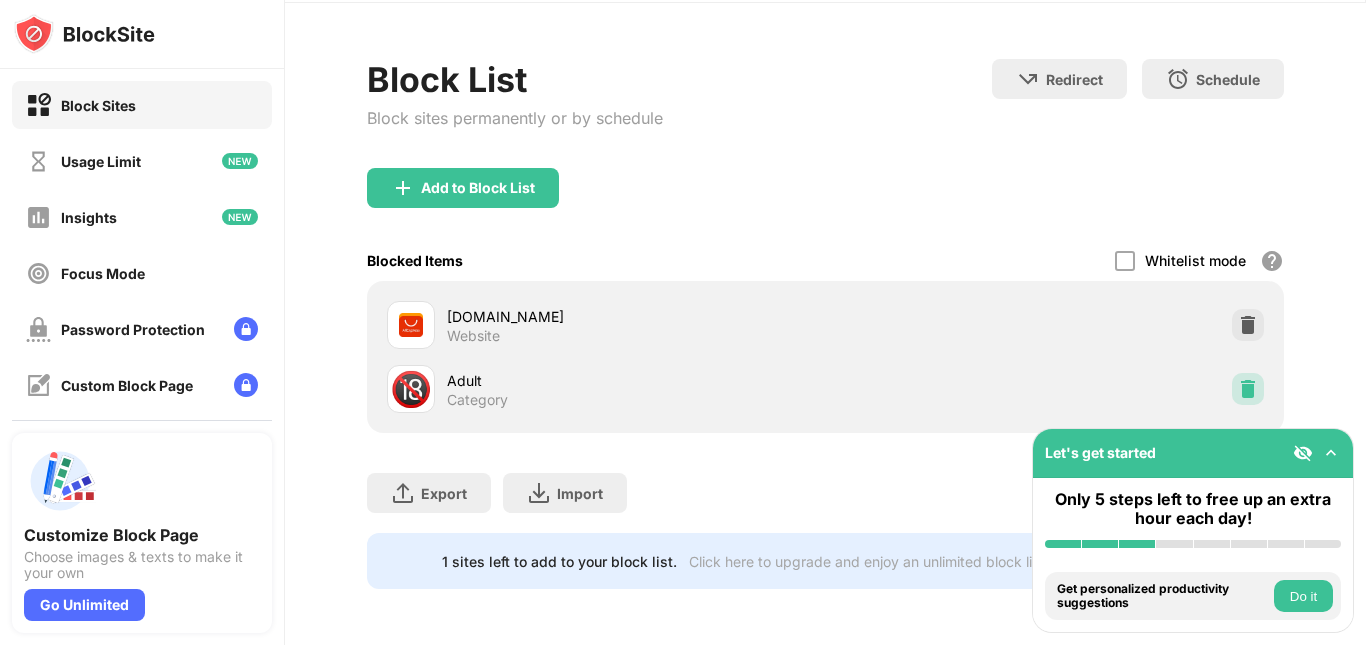 click at bounding box center (1248, 389) 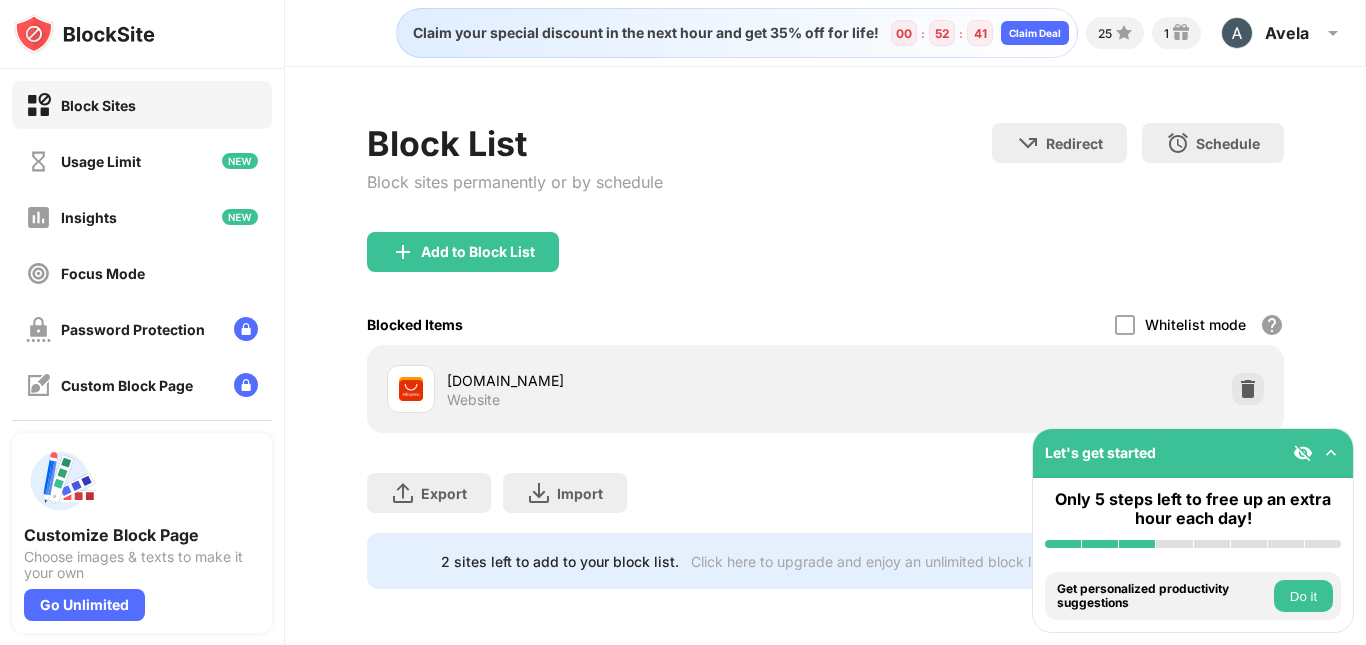 scroll, scrollTop: 17, scrollLeft: 0, axis: vertical 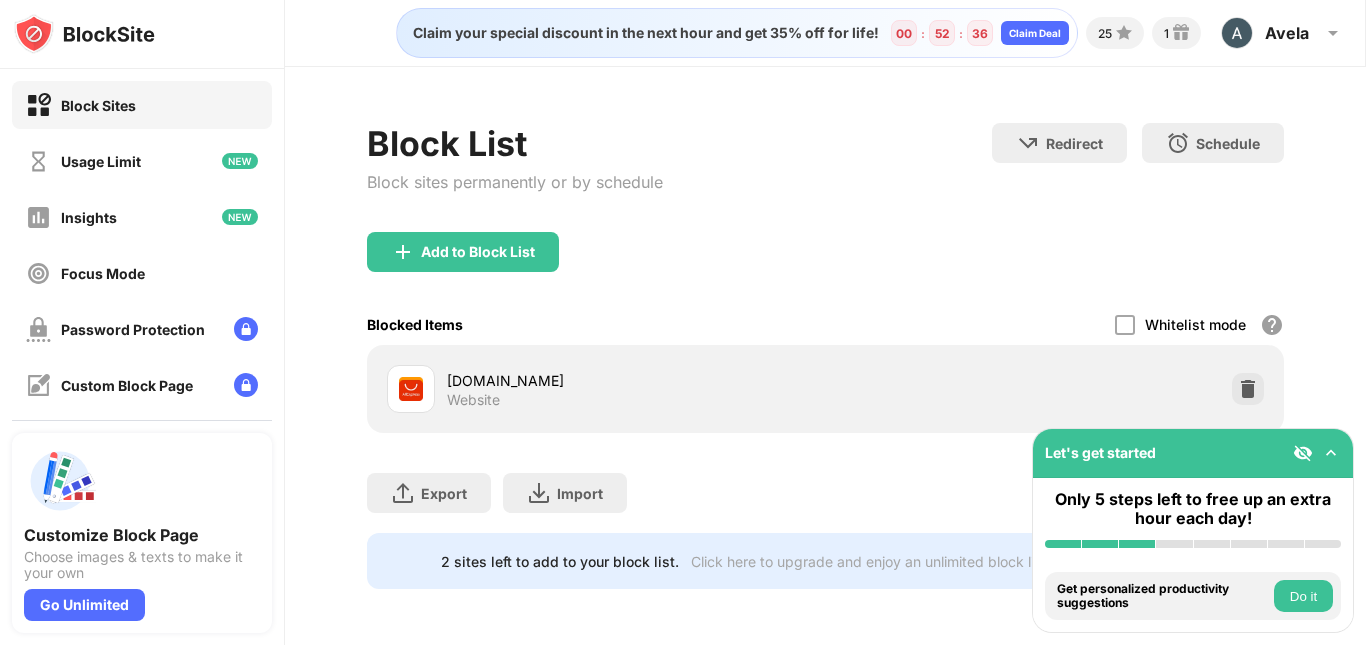 click at bounding box center [1331, 453] 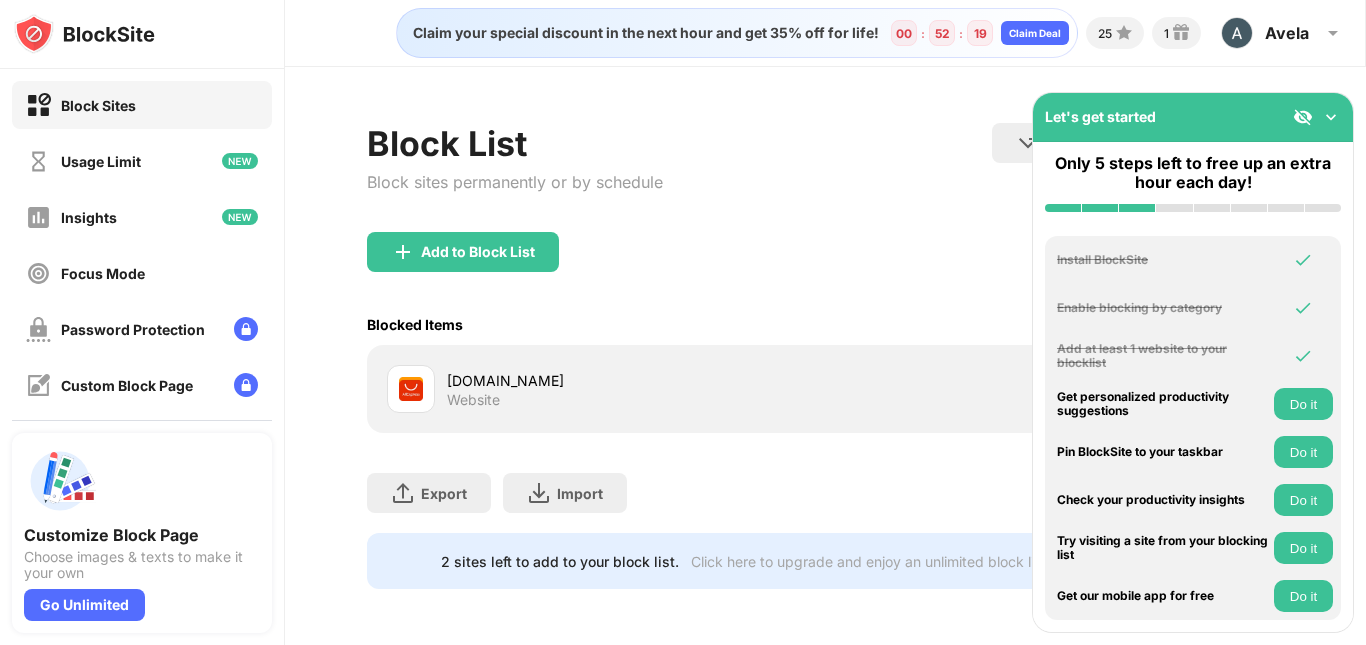 click at bounding box center [1303, 117] 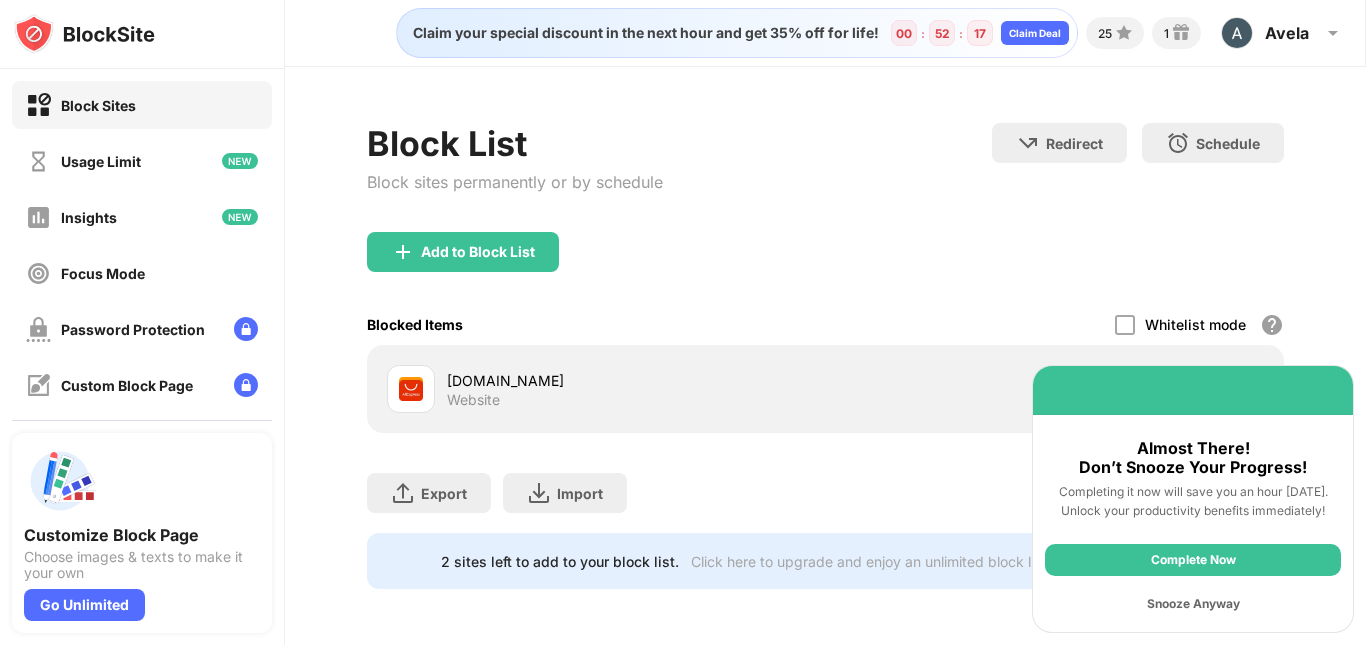 click on "Snooze Anyway" at bounding box center (1193, 604) 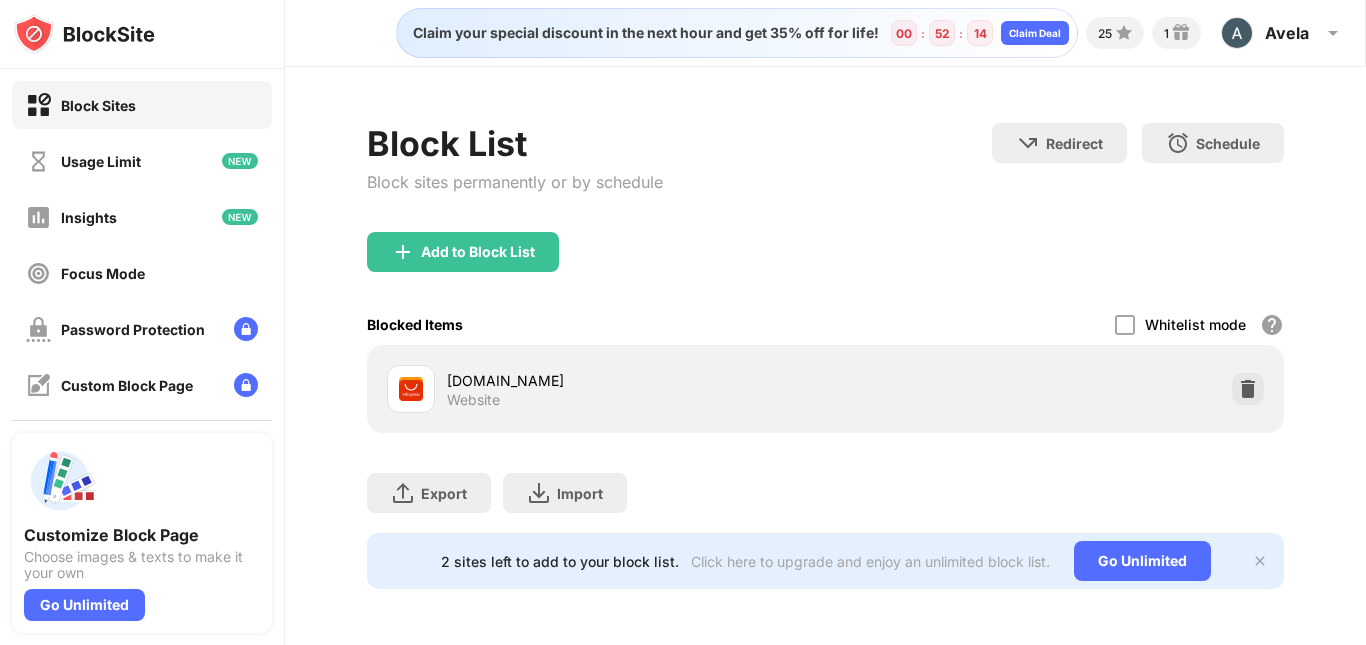 click at bounding box center [1260, 561] 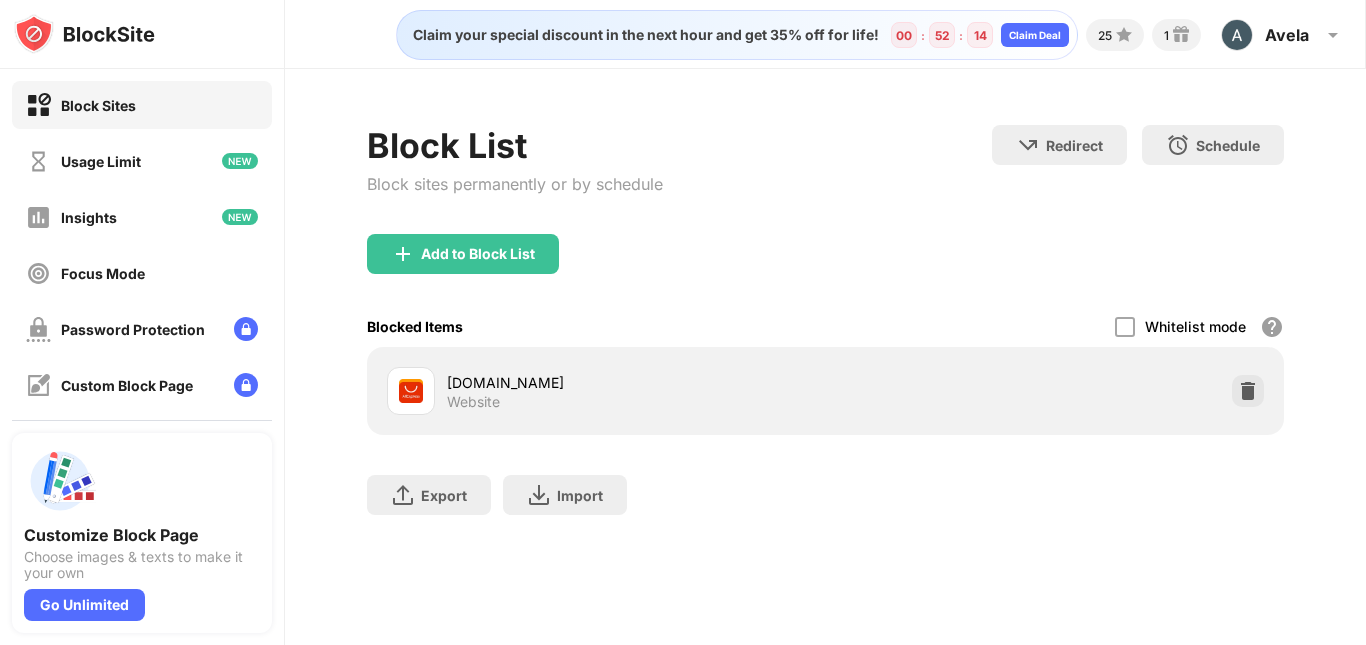 scroll, scrollTop: 0, scrollLeft: 0, axis: both 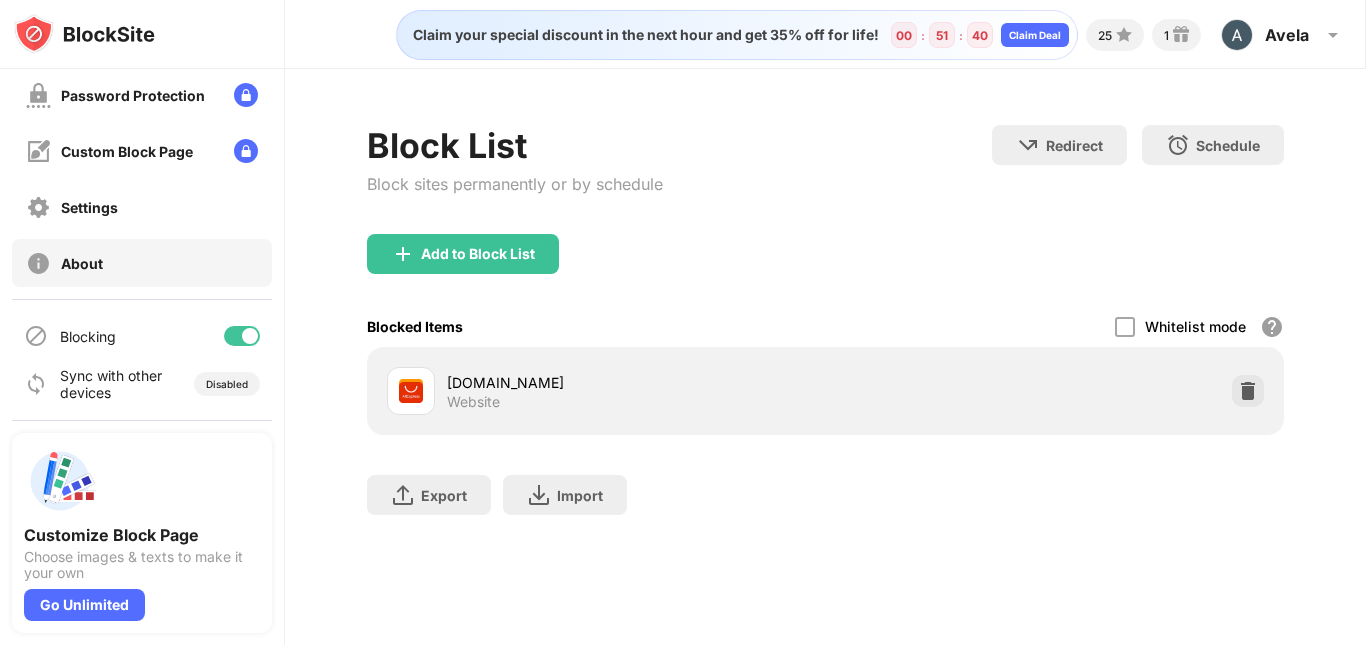 click on "About" at bounding box center (82, 263) 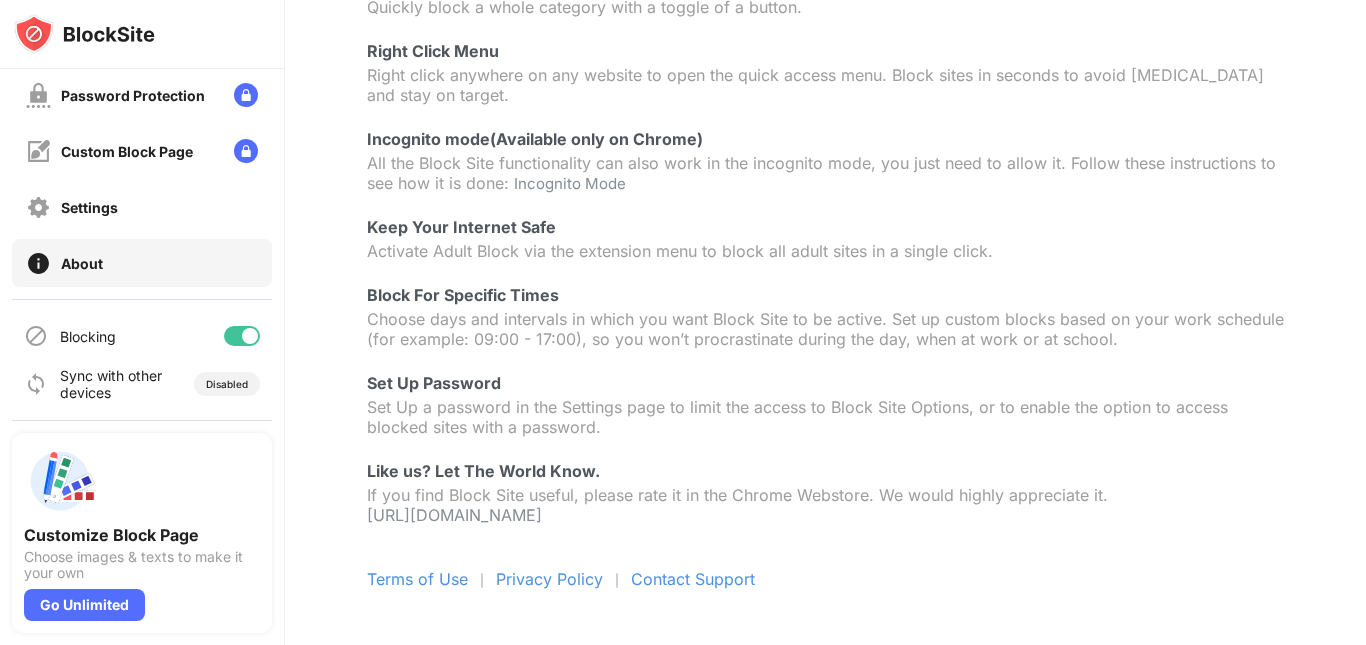 scroll, scrollTop: 0, scrollLeft: 0, axis: both 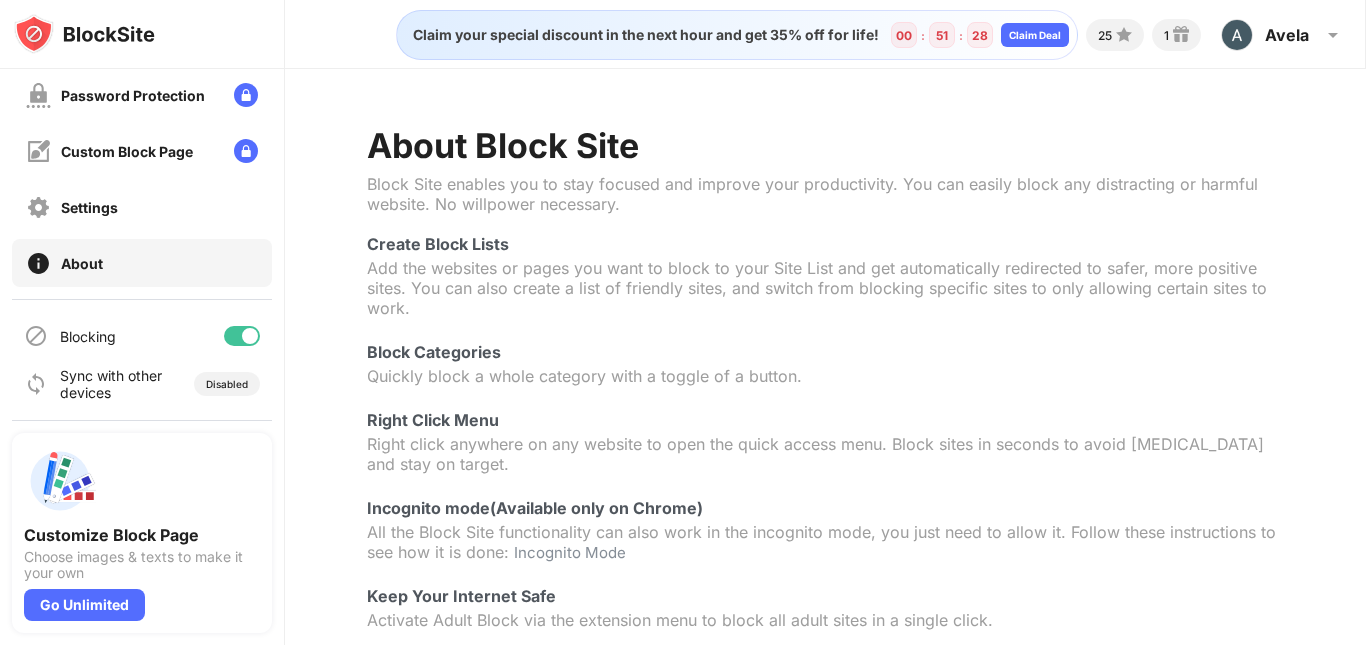 click on "About Block Site Block Site enables you to stay focused and improve your productivity. You can easily block any distracting or harmful website. No willpower necessary." at bounding box center (825, 189) 